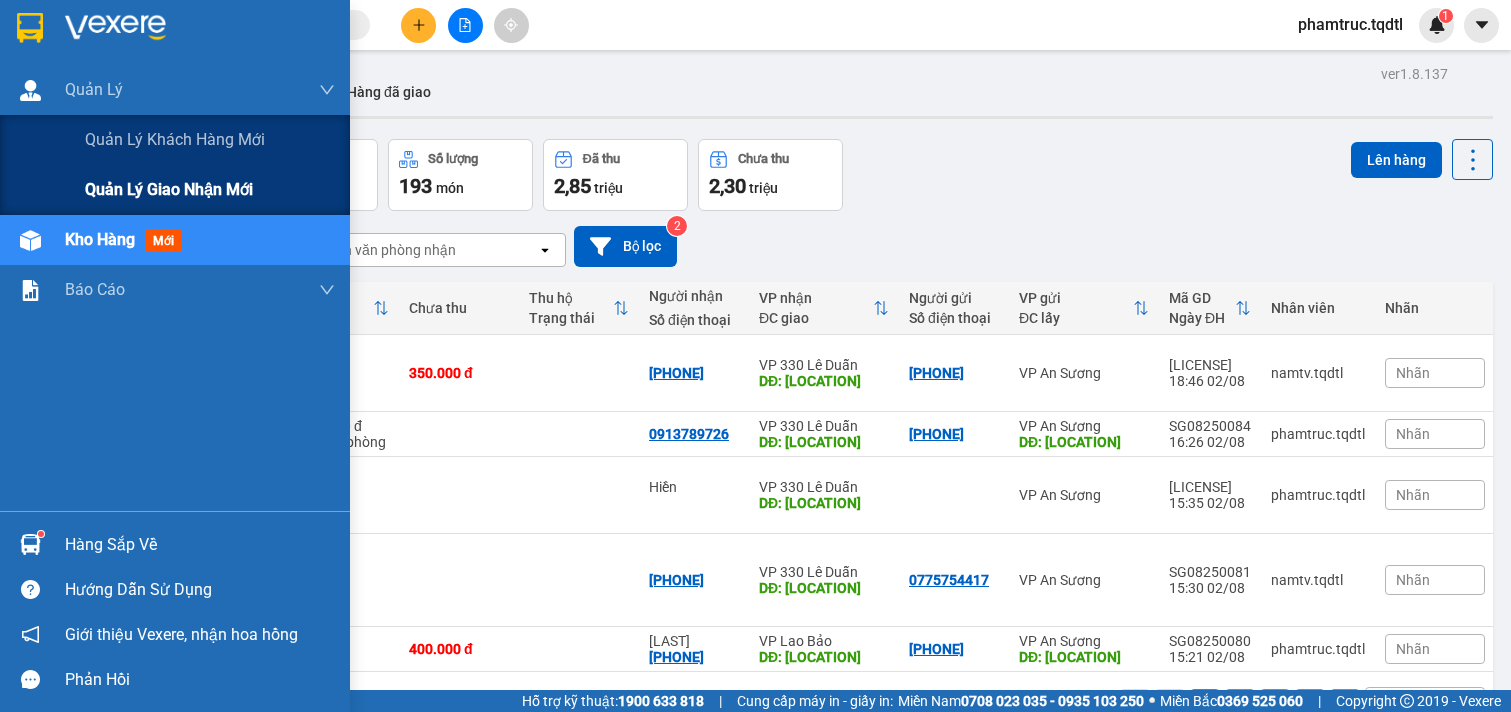 scroll, scrollTop: 0, scrollLeft: 0, axis: both 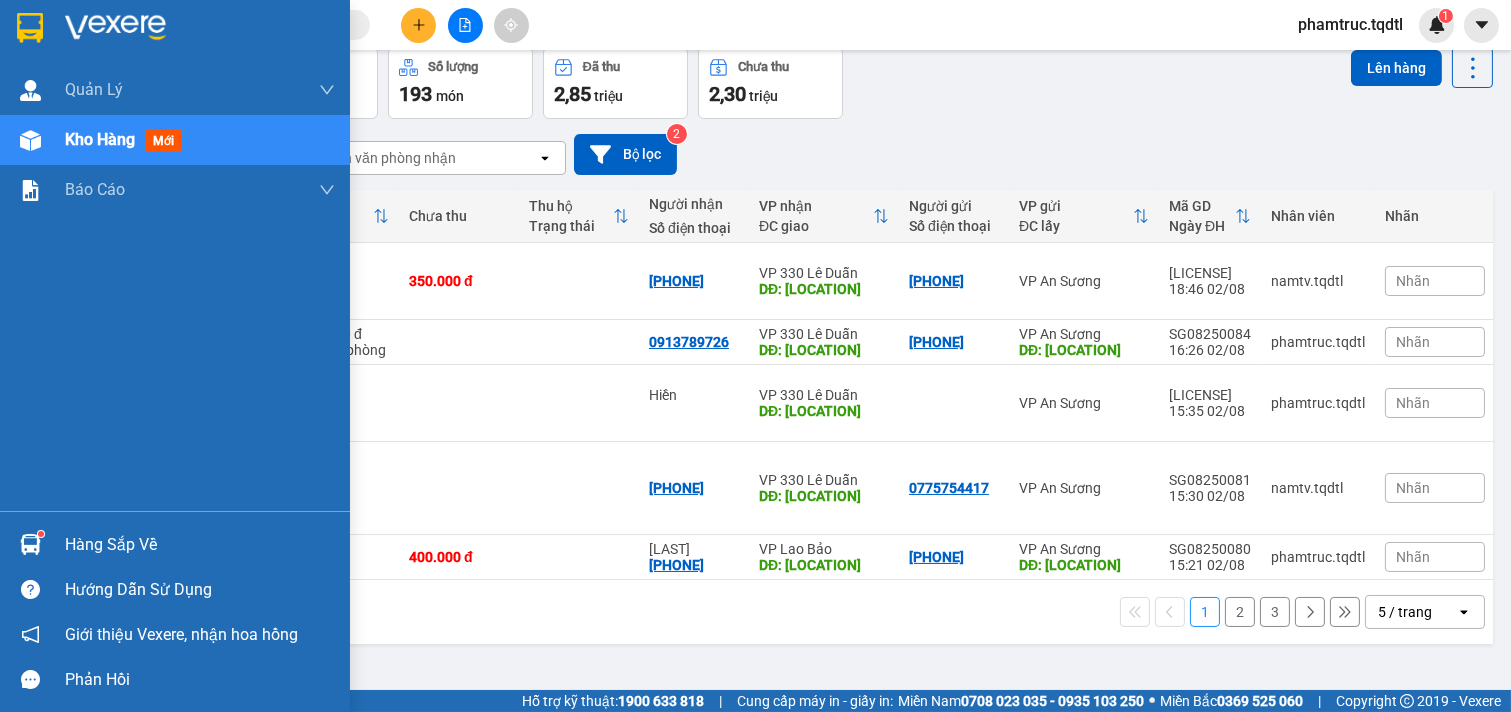 click on "Kho hàng mới" at bounding box center (200, 140) 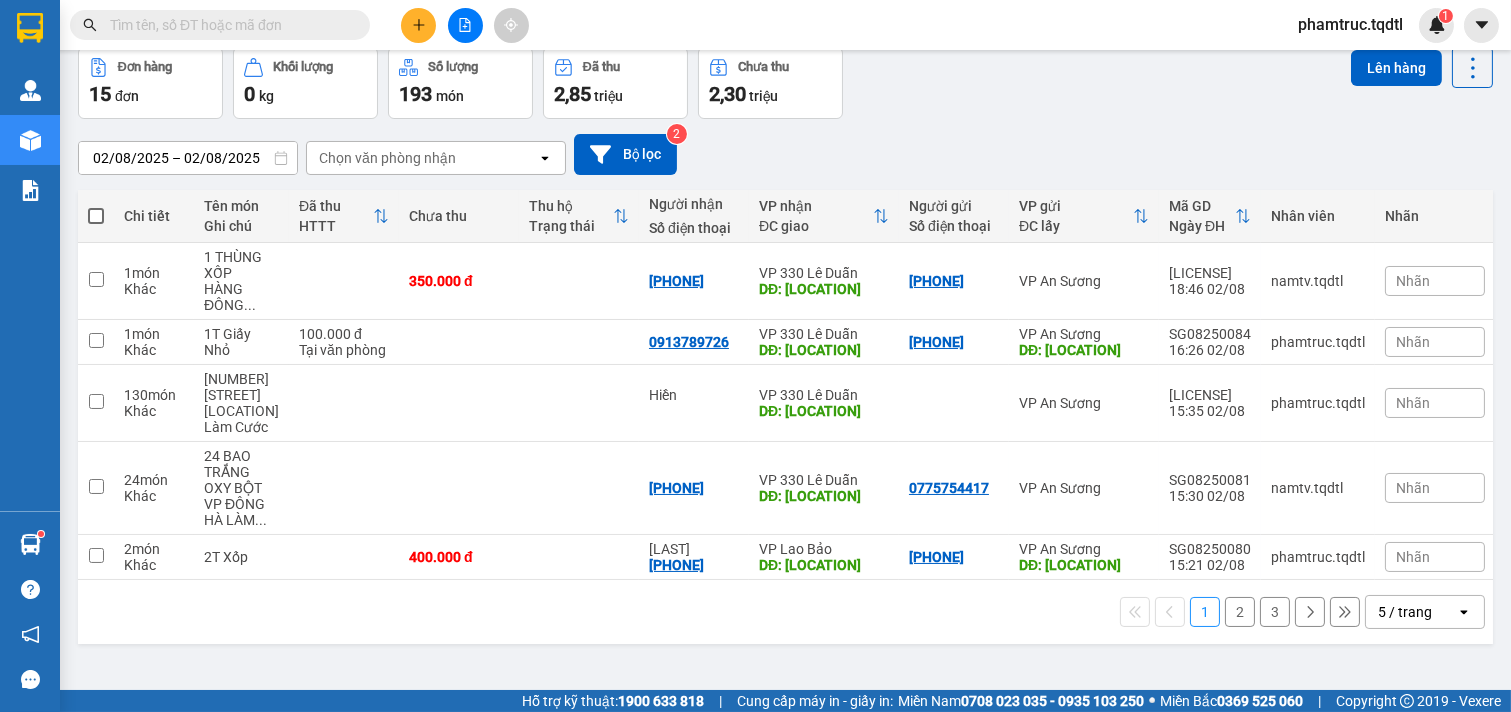 click on "1 2 3 5 / trang open" at bounding box center (785, 612) 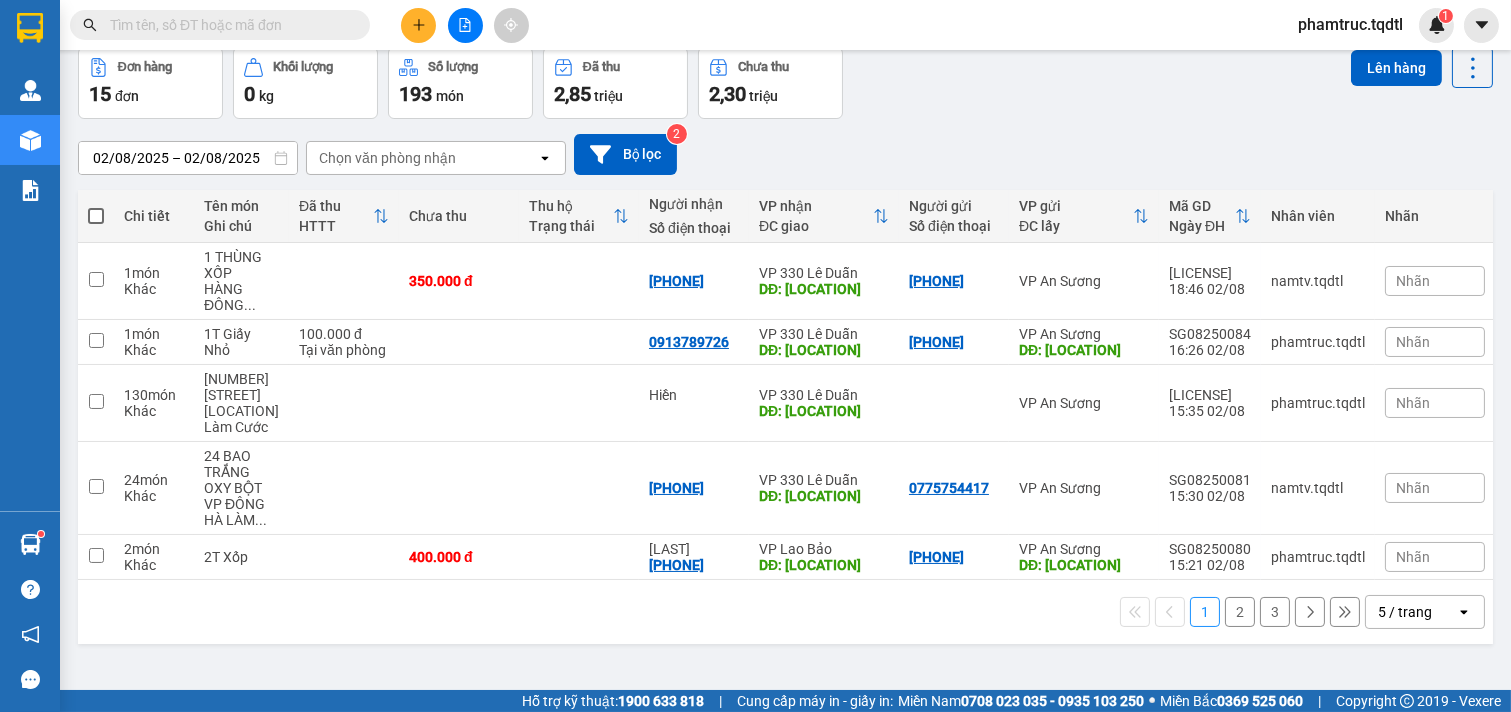 click on "3" at bounding box center [1275, 612] 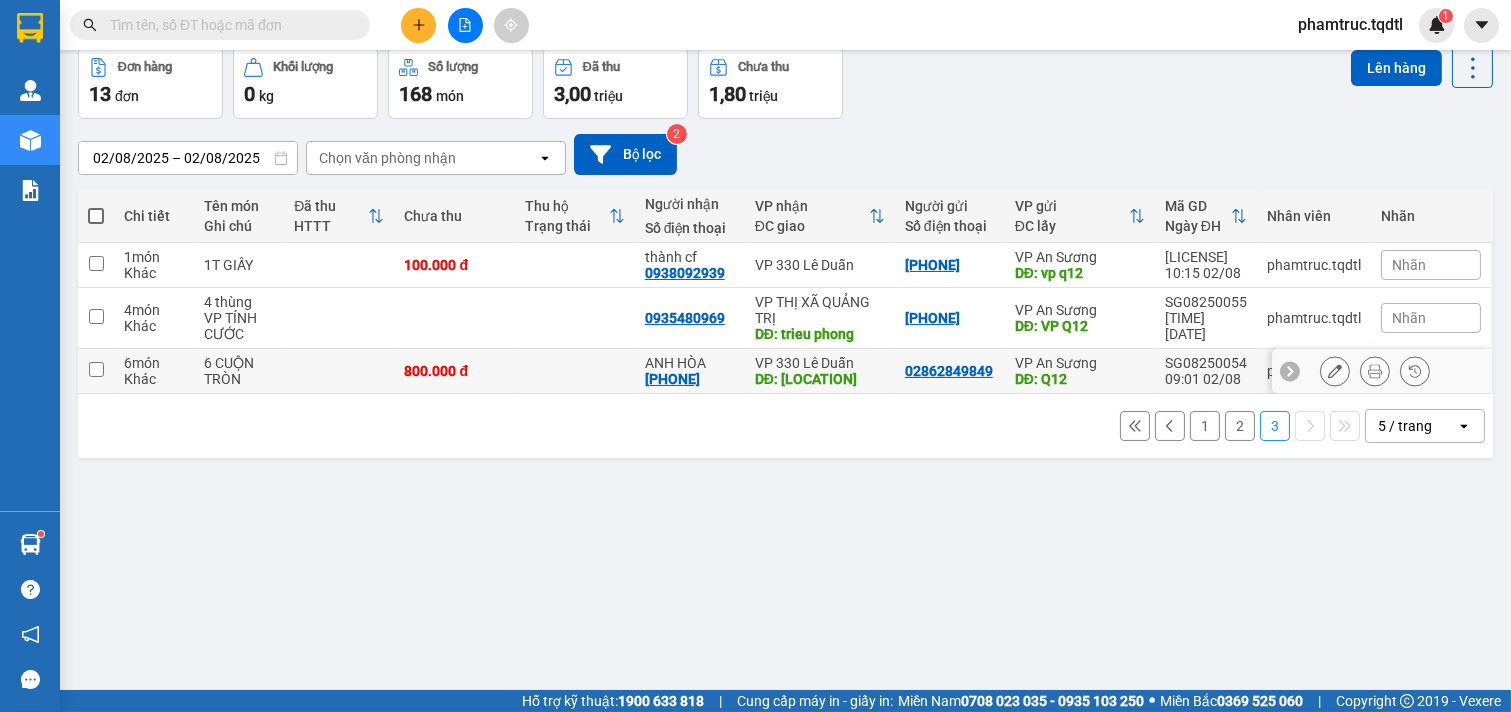click on "VP An Sương" at bounding box center [1080, 363] 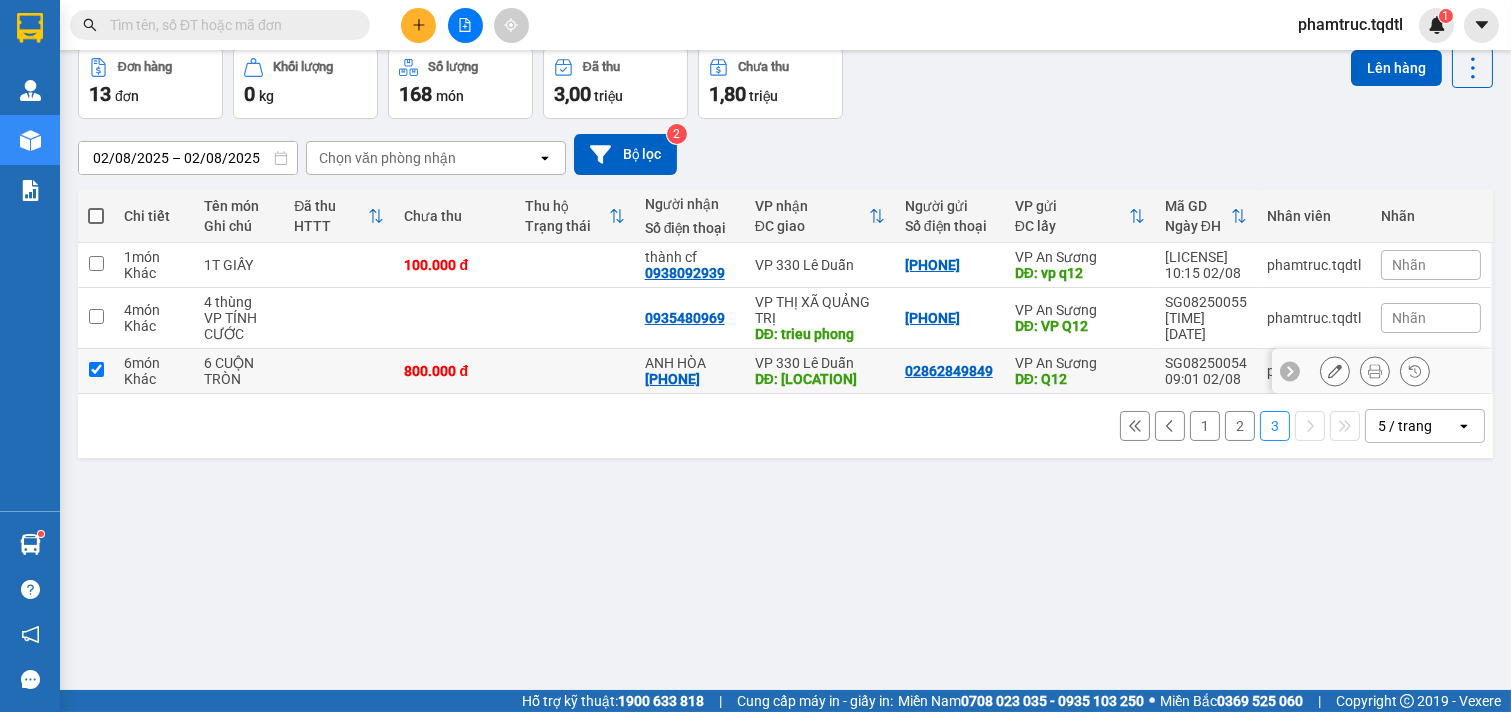 checkbox on "true" 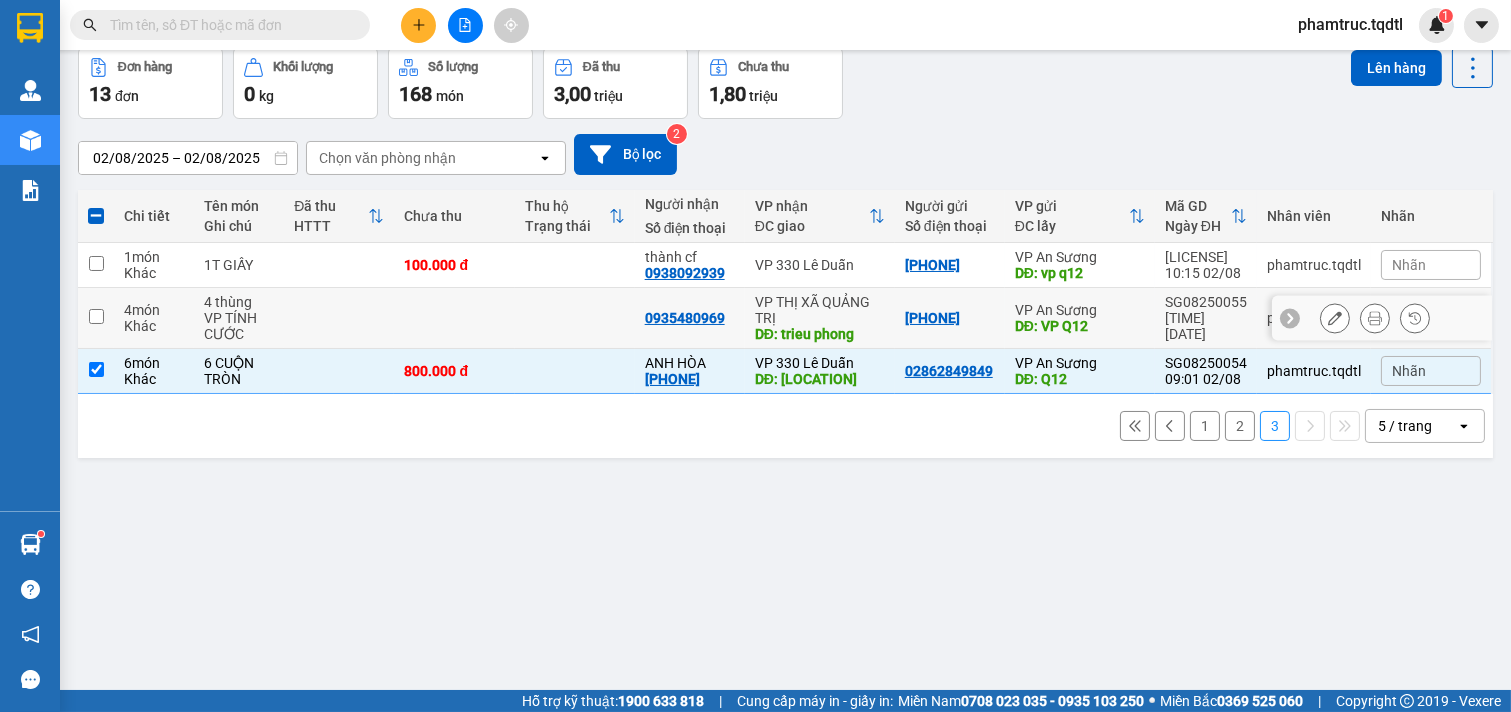 click on "DĐ: VP Q12" at bounding box center [1080, 326] 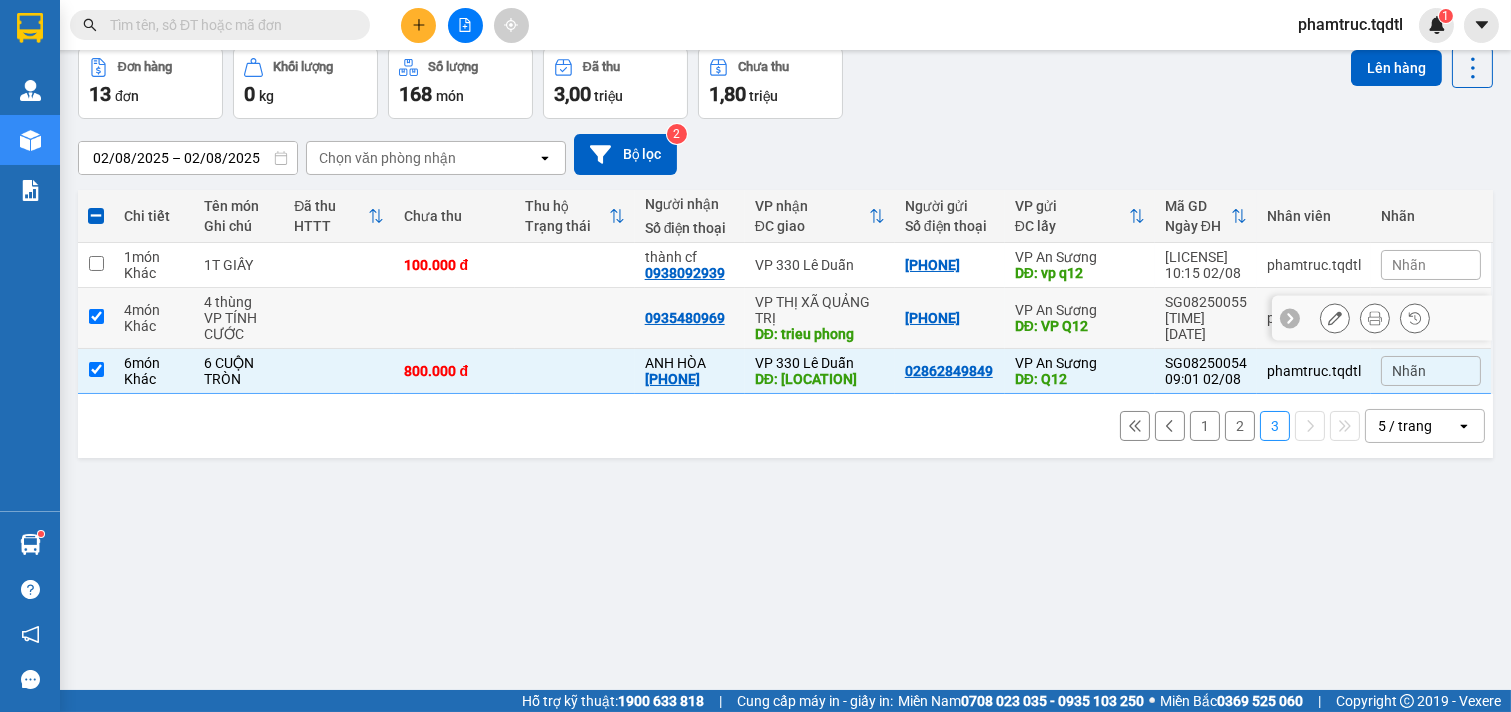 checkbox on "true" 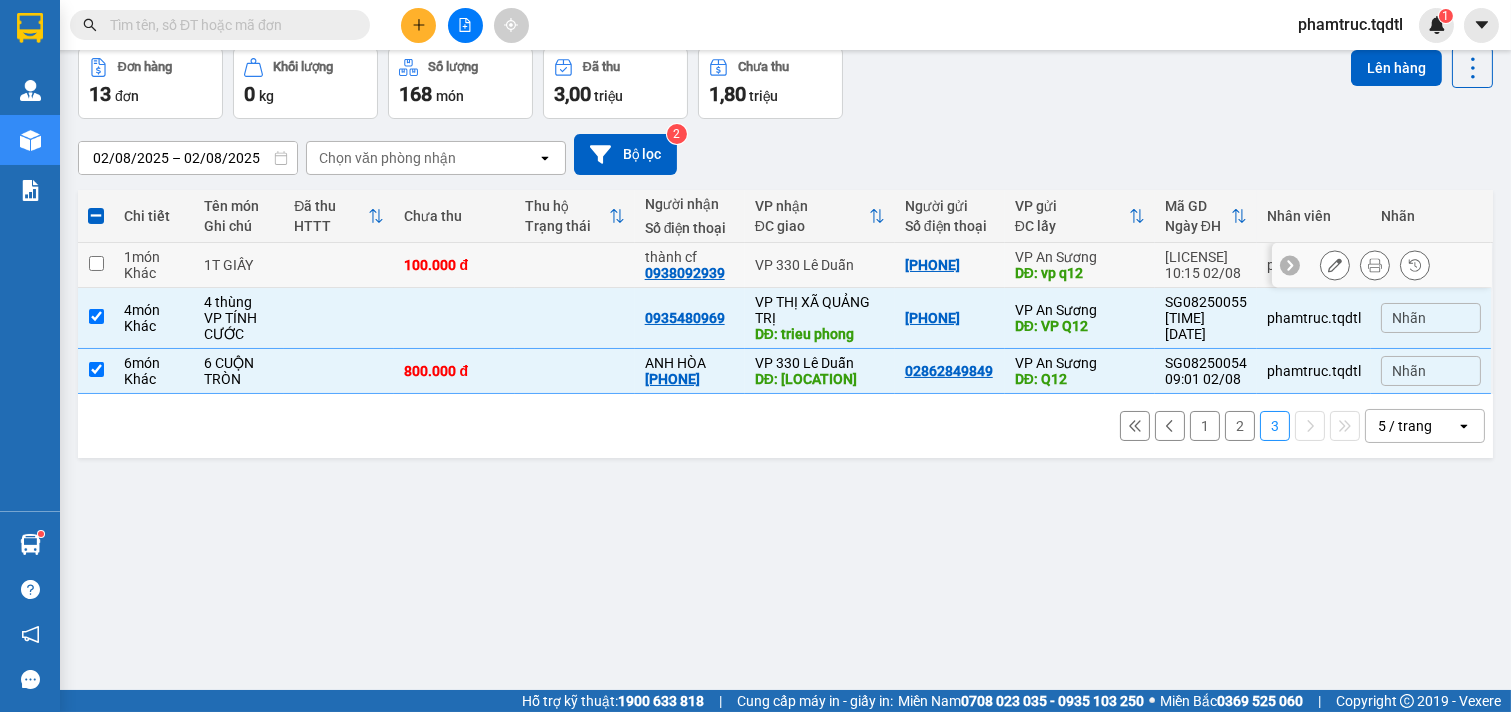 click on "VP An Sương" at bounding box center (1080, 257) 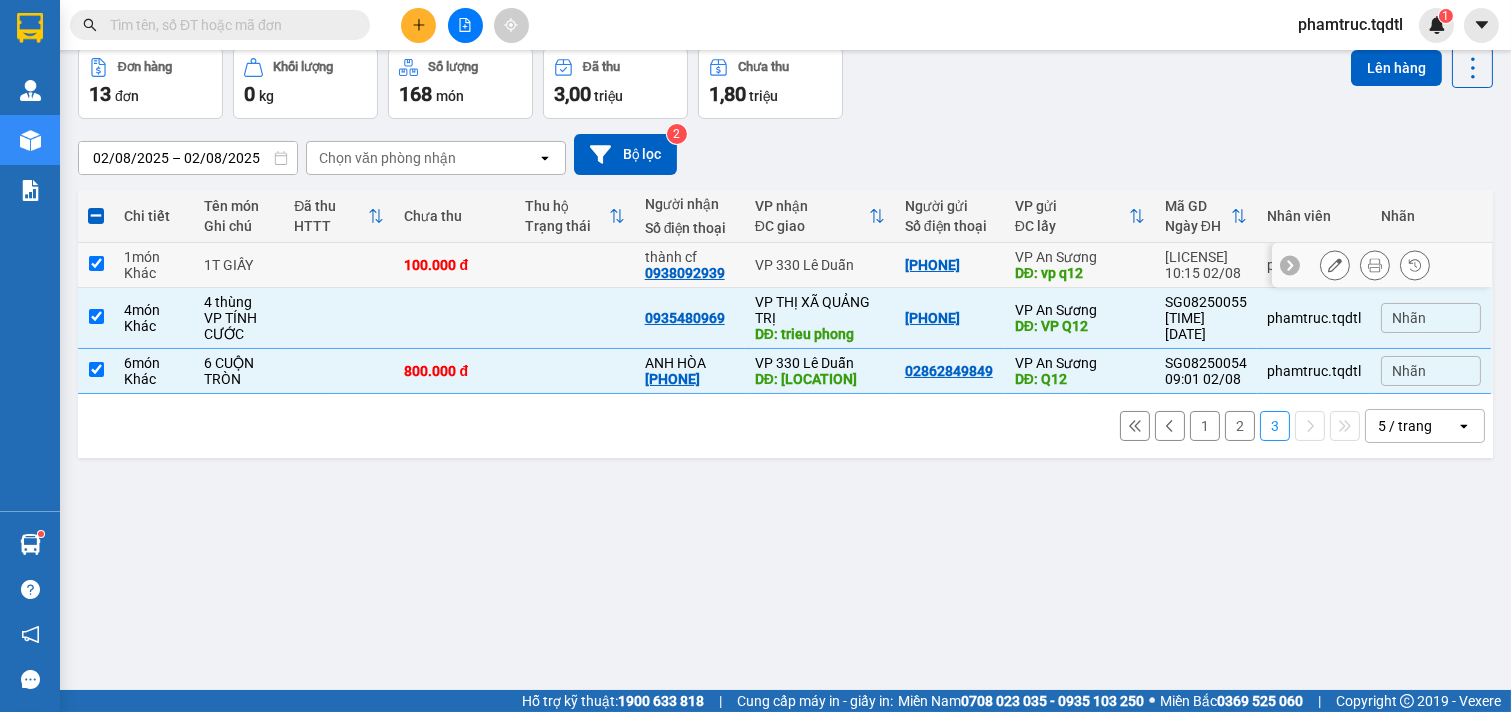 checkbox on "true" 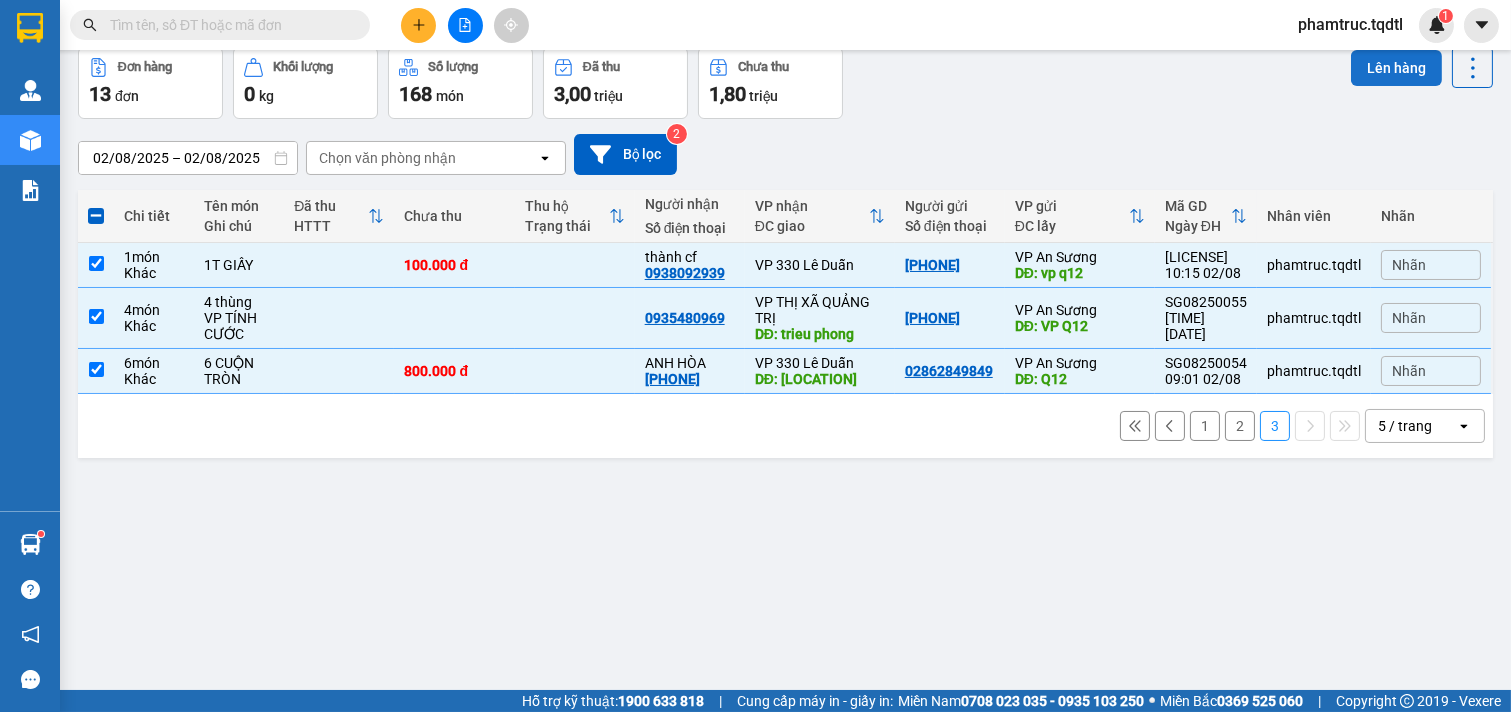 click on "Lên hàng" at bounding box center (1396, 68) 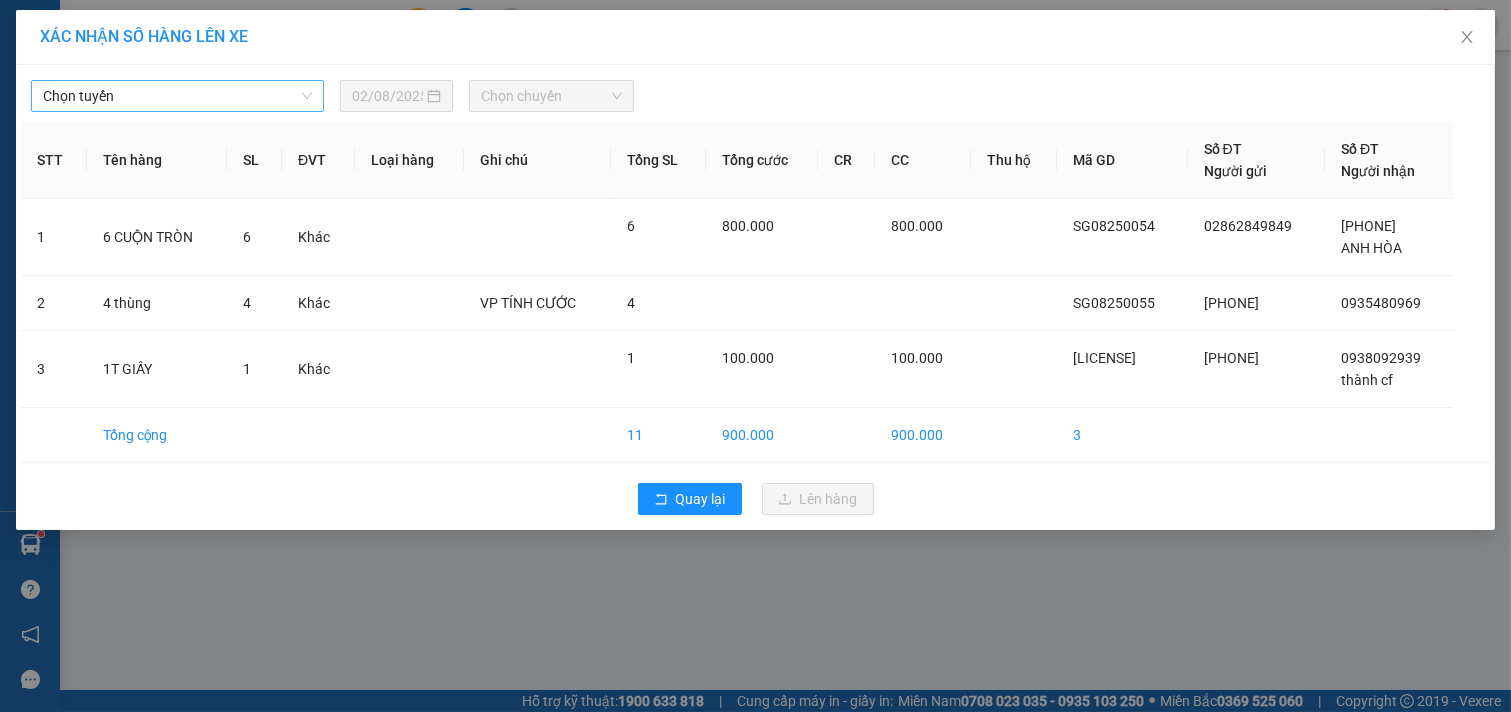 click on "Chọn tuyến" at bounding box center [177, 96] 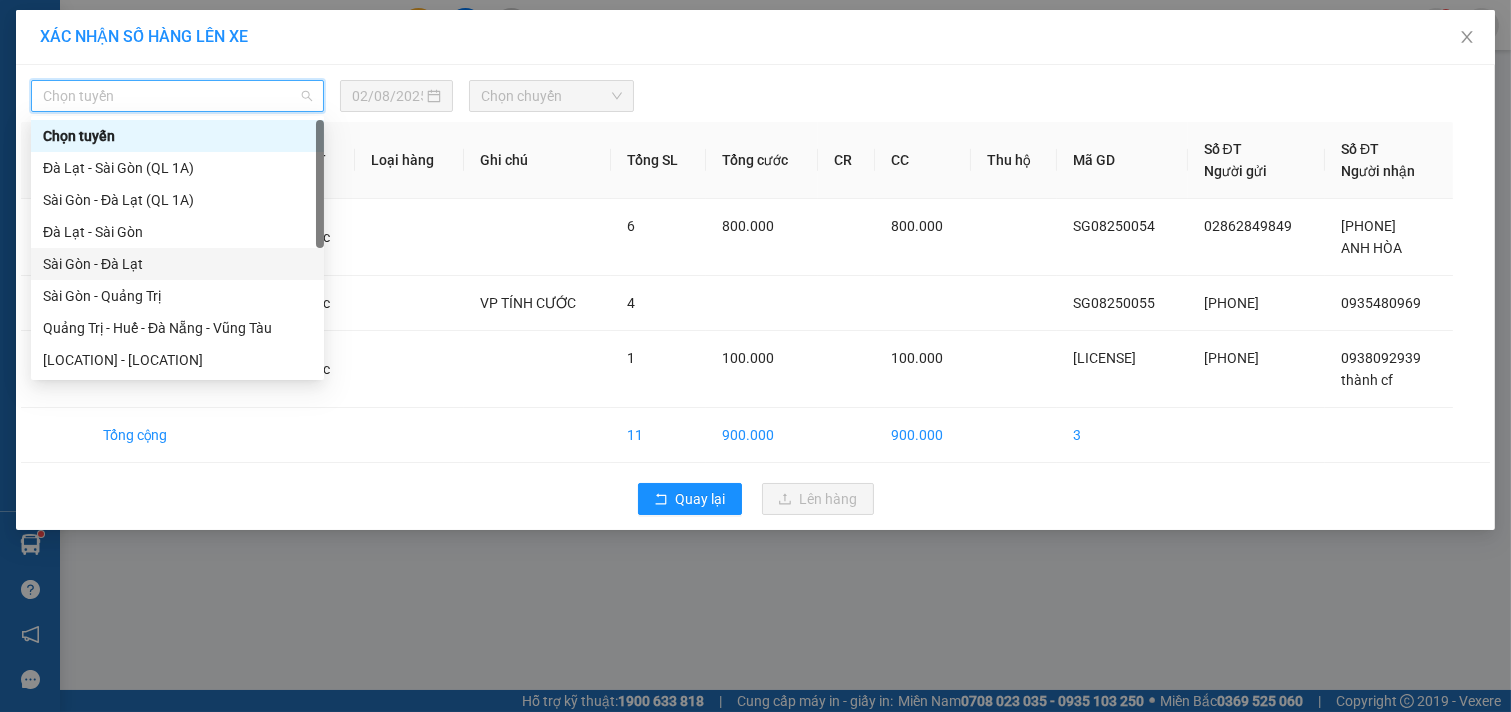 click on "Sài Gòn - Đà Lạt" at bounding box center (177, 264) 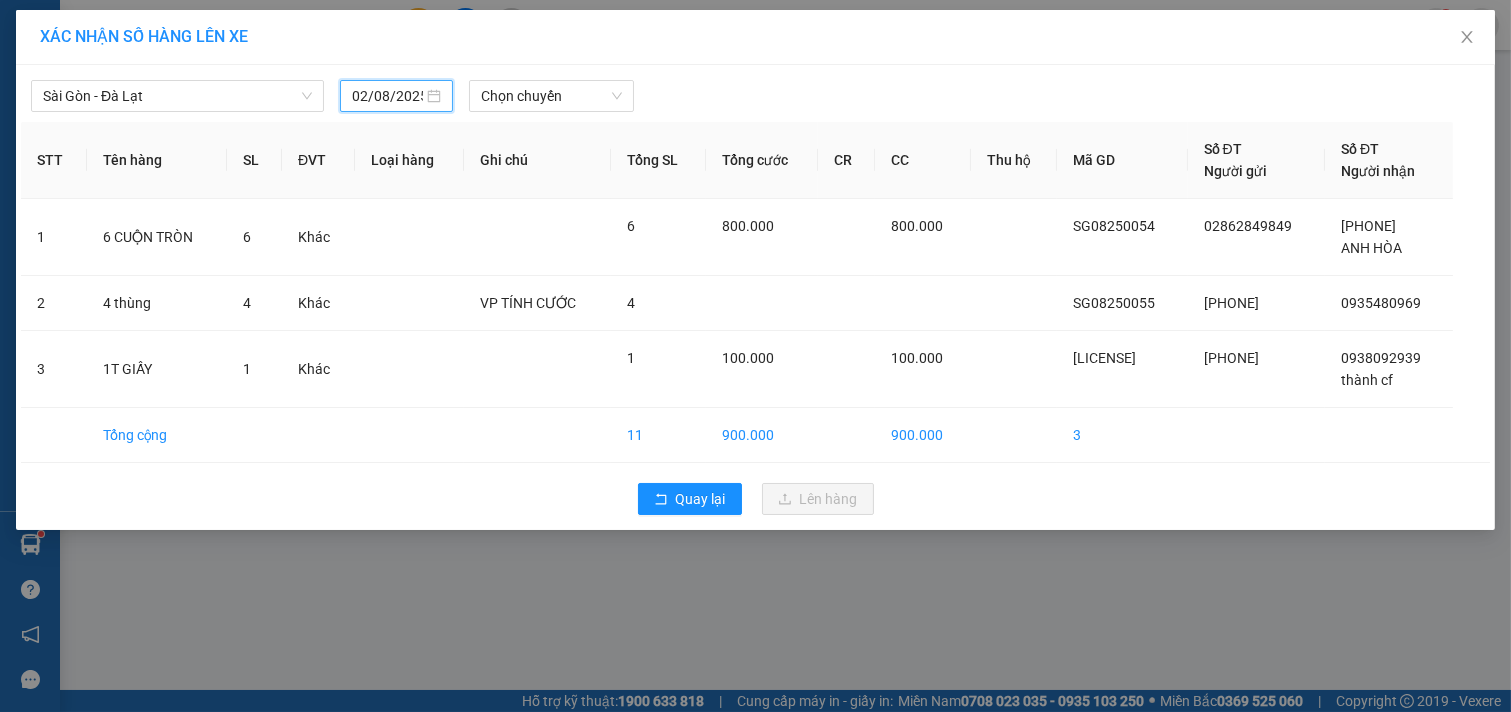 click on "02/08/2025" at bounding box center (387, 96) 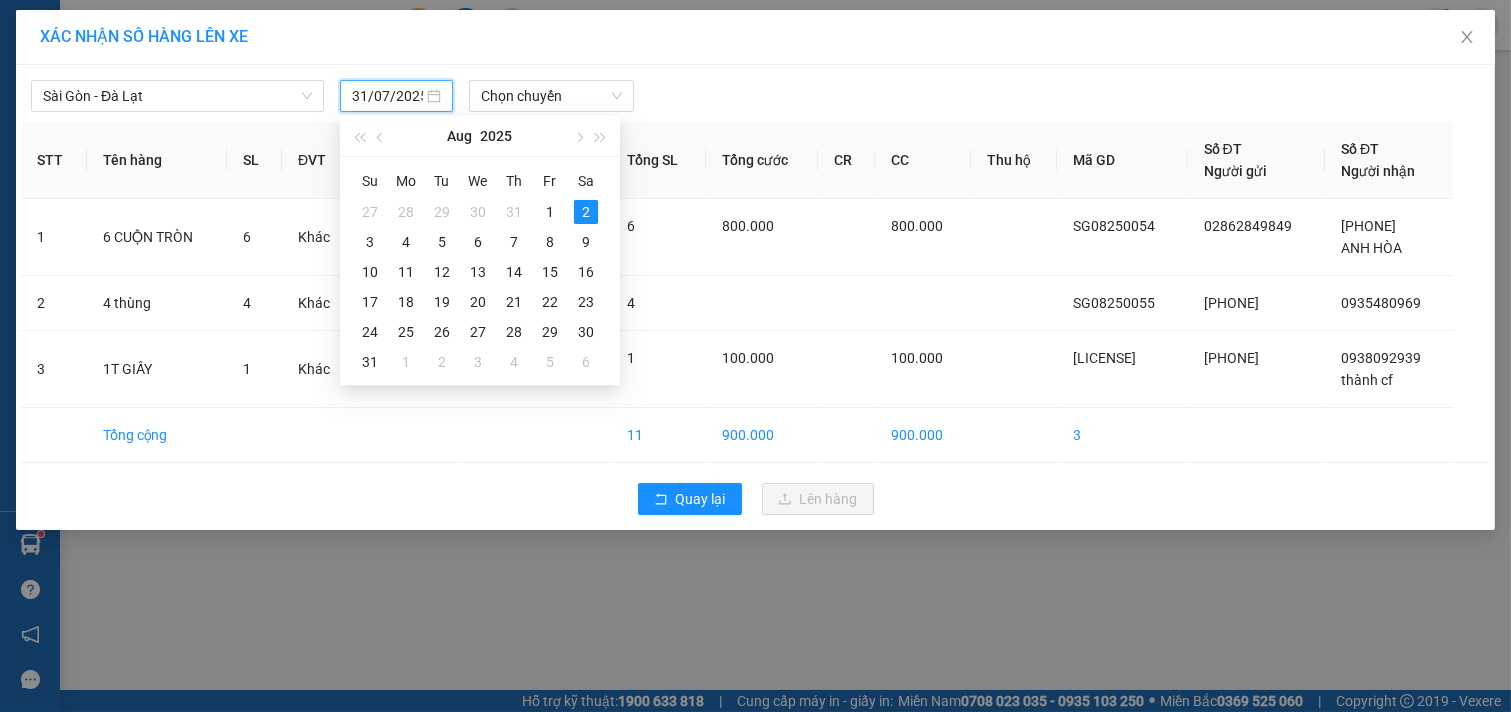 type on "02/08/2025" 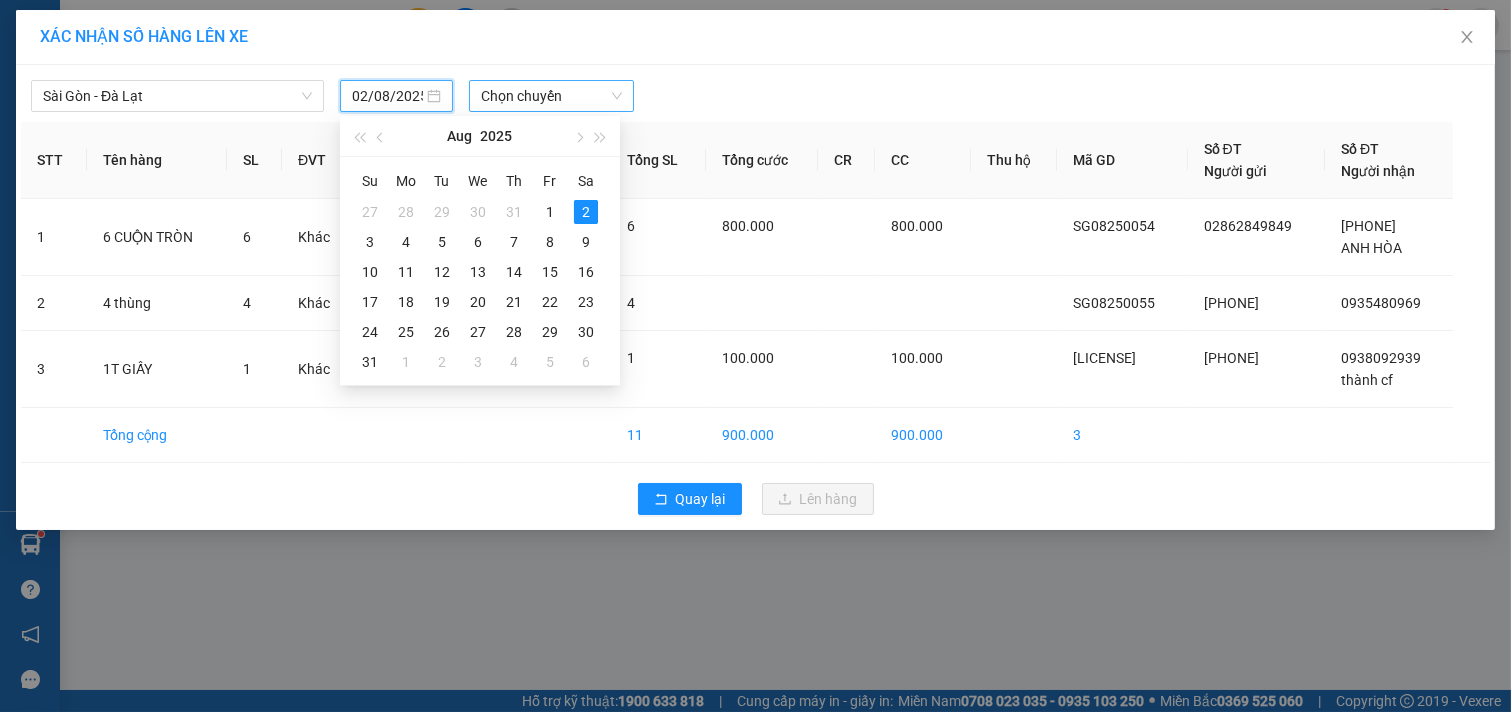 click on "Chọn chuyến" at bounding box center [551, 96] 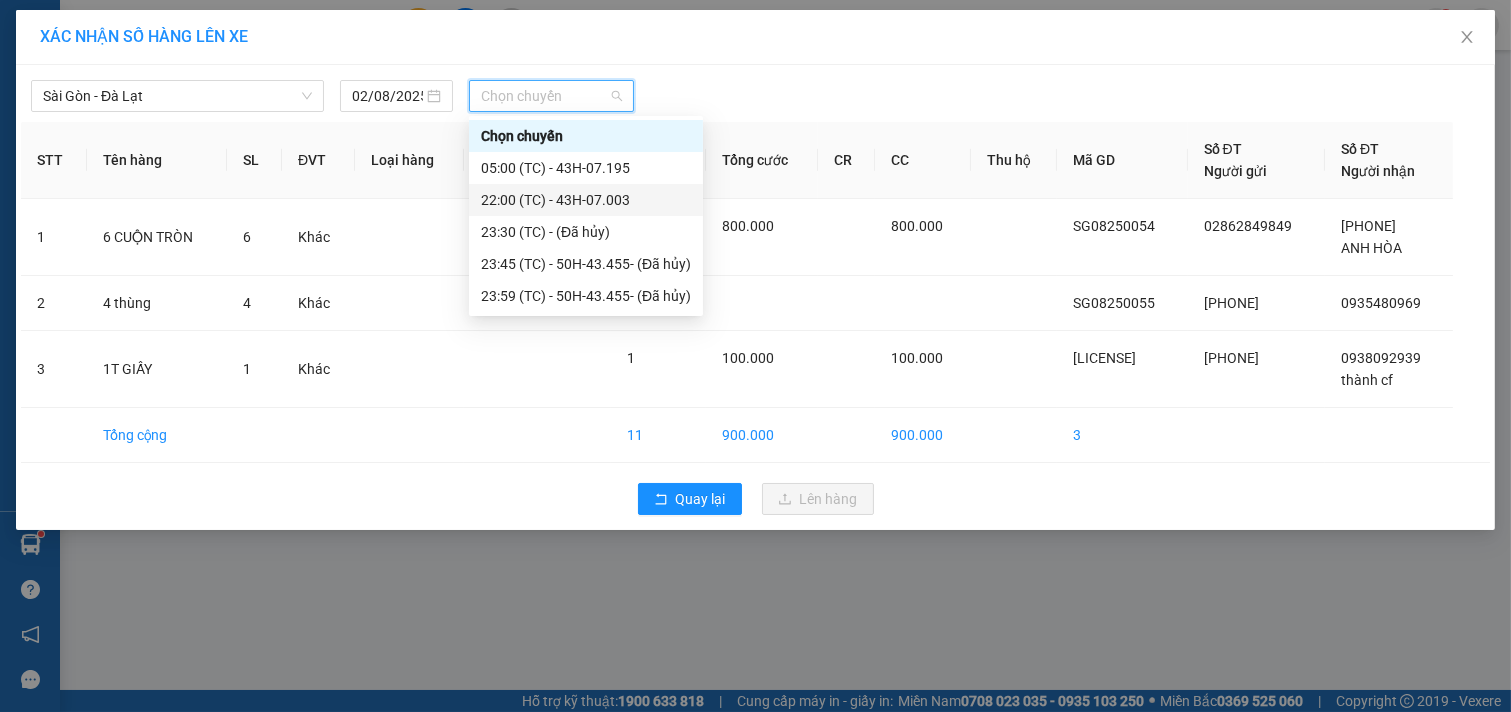 click on "22:00   (TC)   - 43H-07.003" at bounding box center (586, 200) 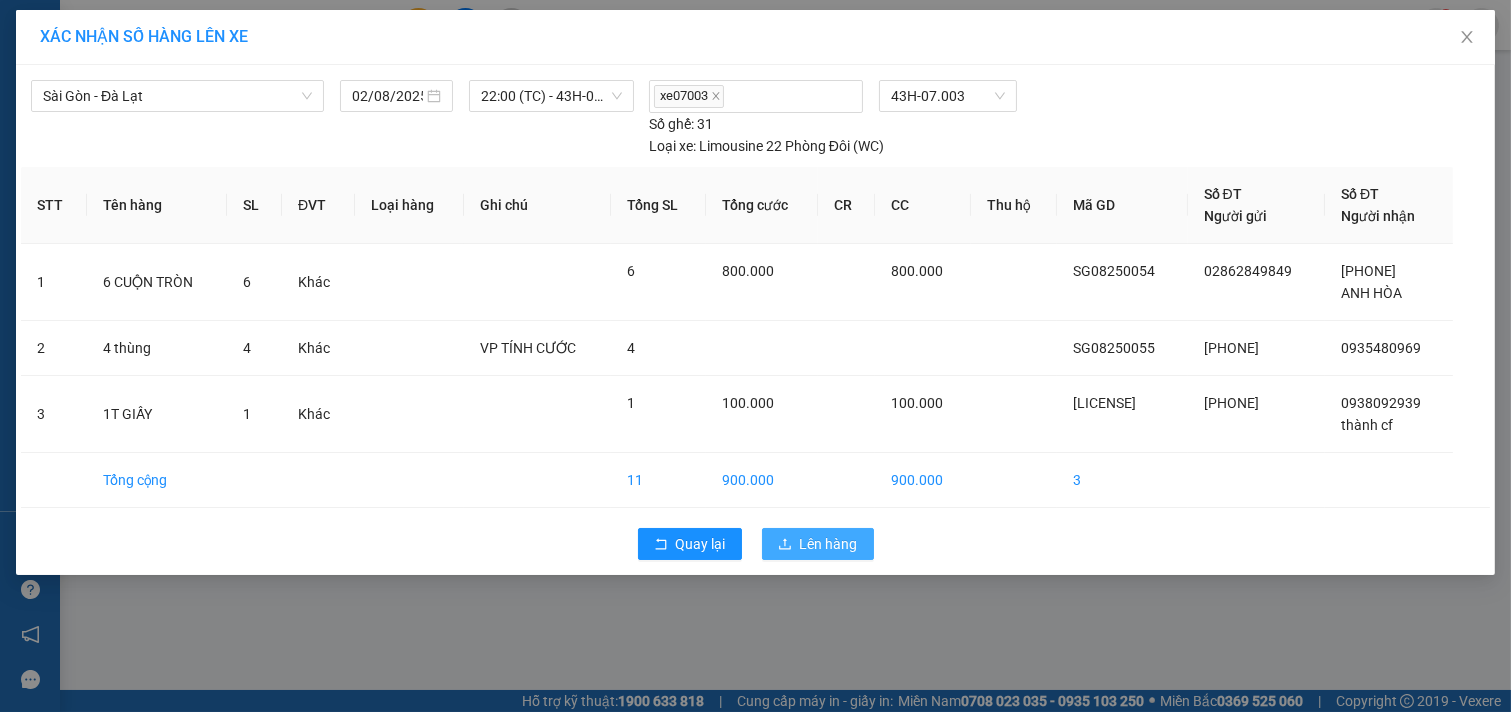 click on "Lên hàng" at bounding box center [829, 544] 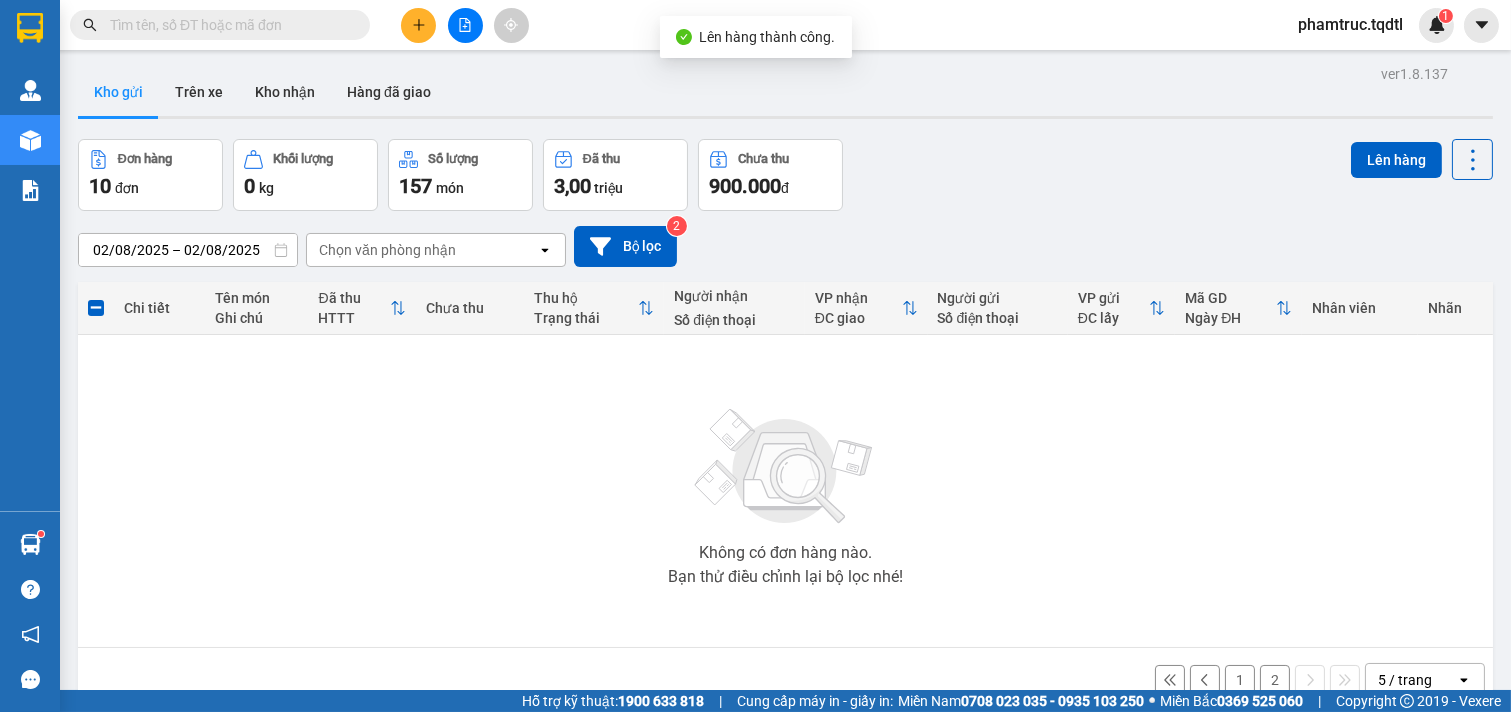 scroll, scrollTop: 92, scrollLeft: 0, axis: vertical 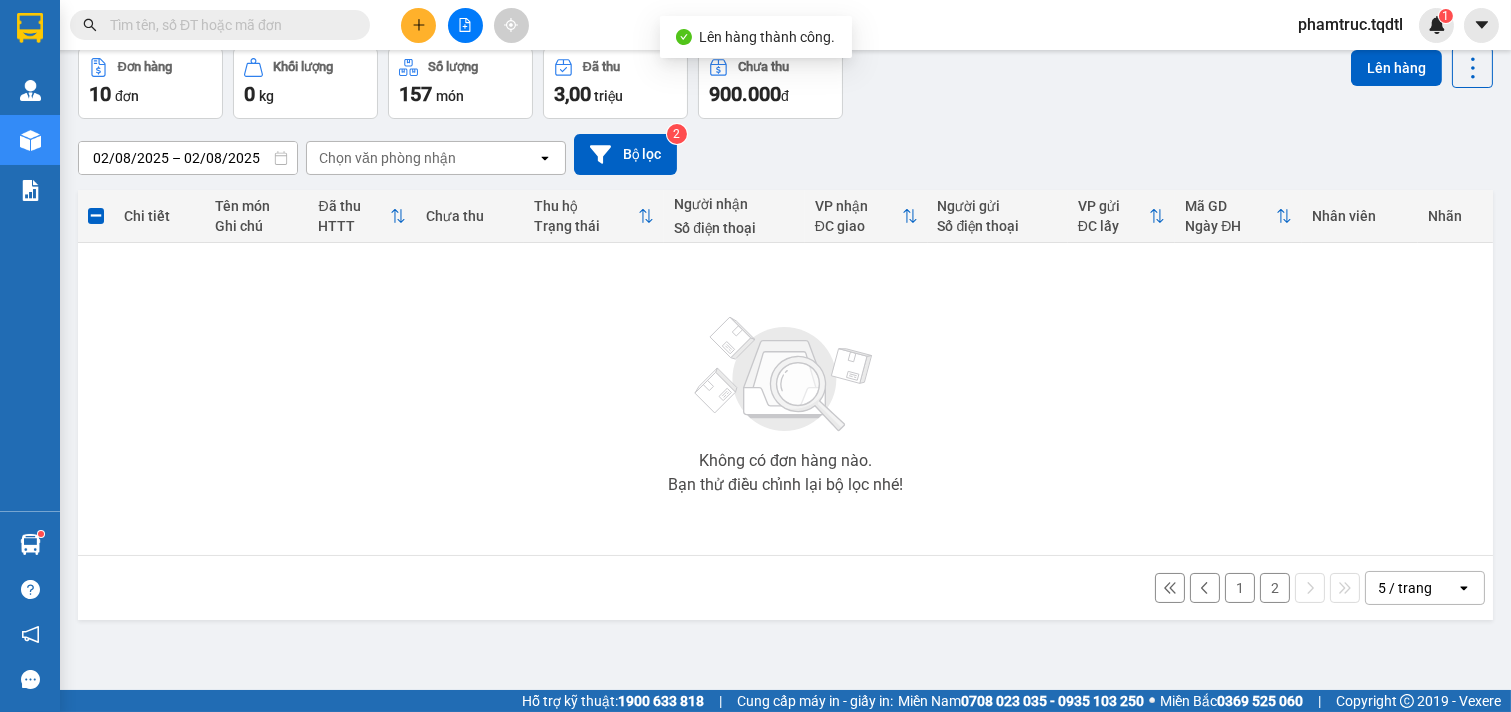 click on "2" at bounding box center (1275, 588) 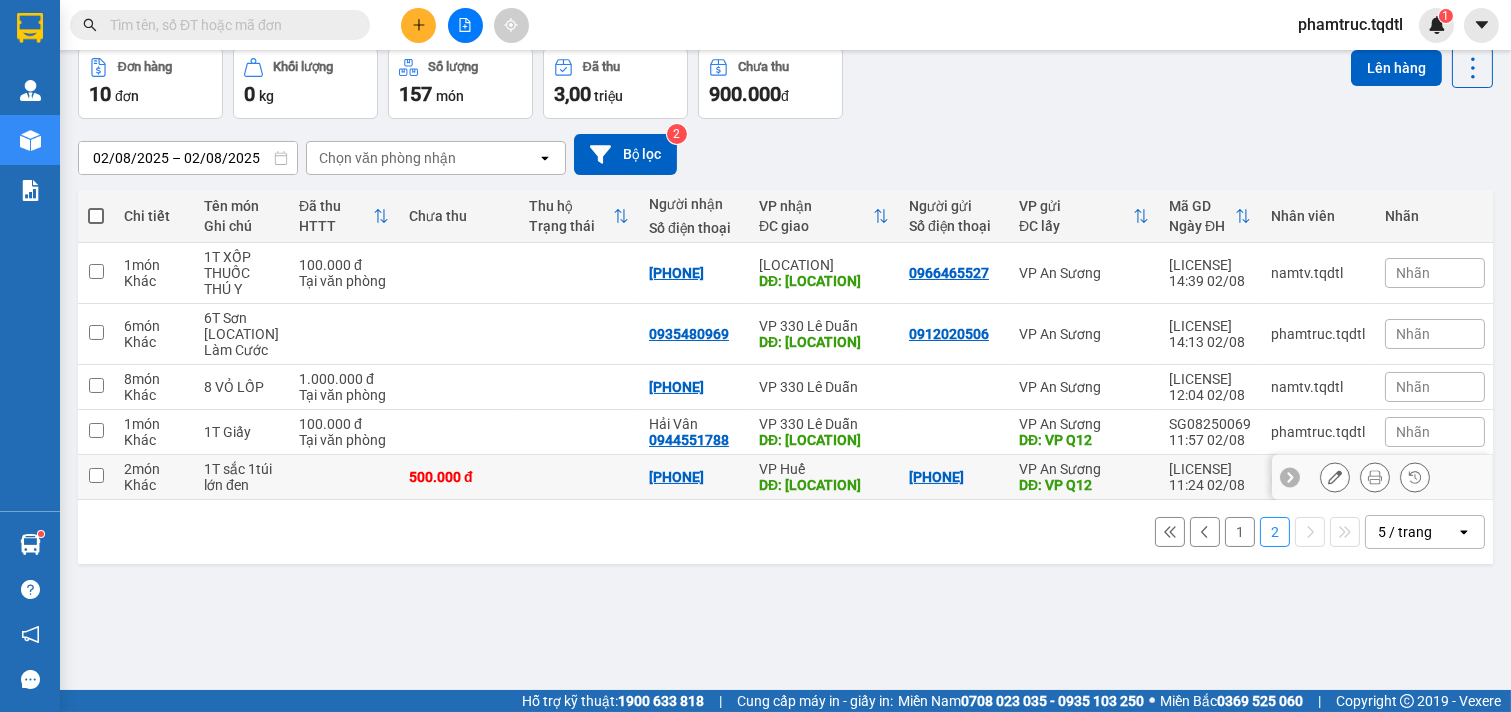 click on "DĐ: VP Q12" at bounding box center [1084, 485] 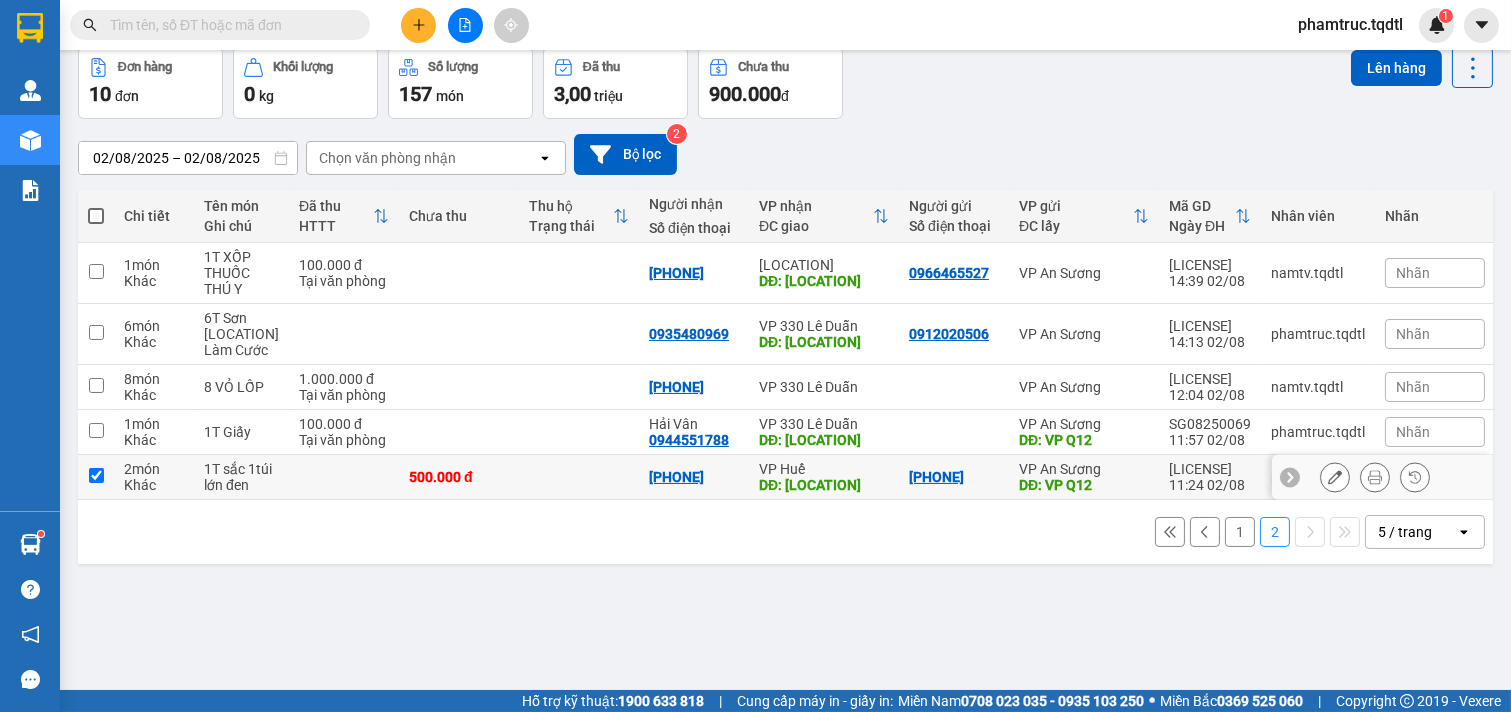 checkbox on "true" 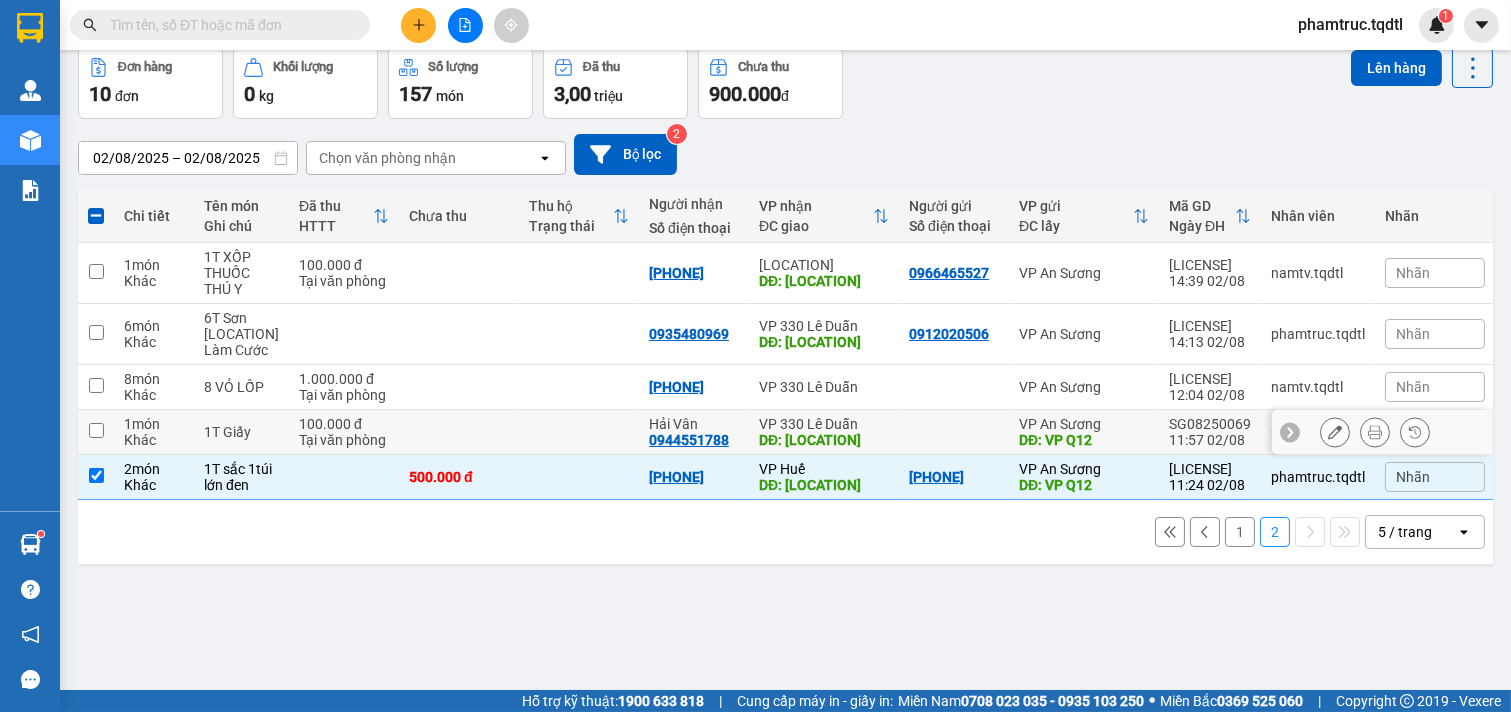 click on "VP An Sương" at bounding box center (1084, 424) 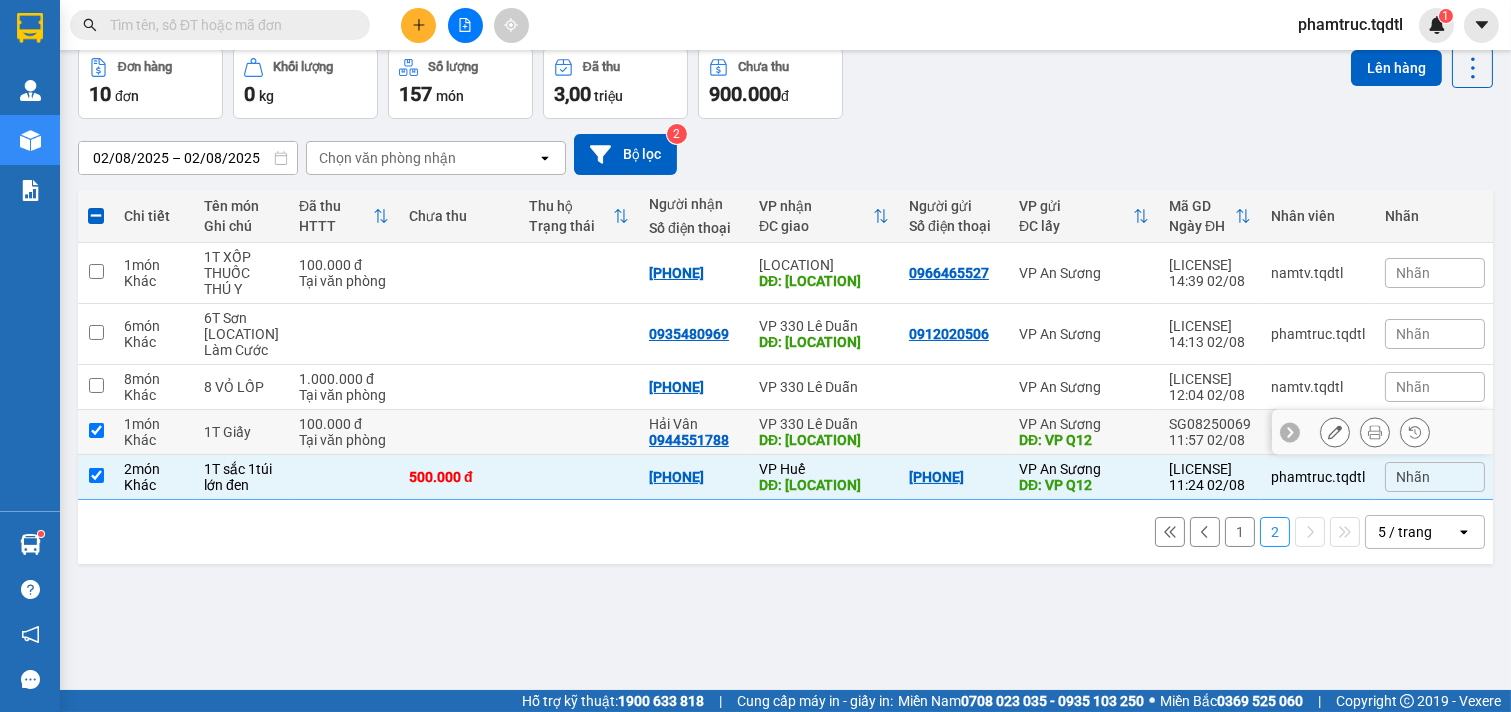 checkbox on "true" 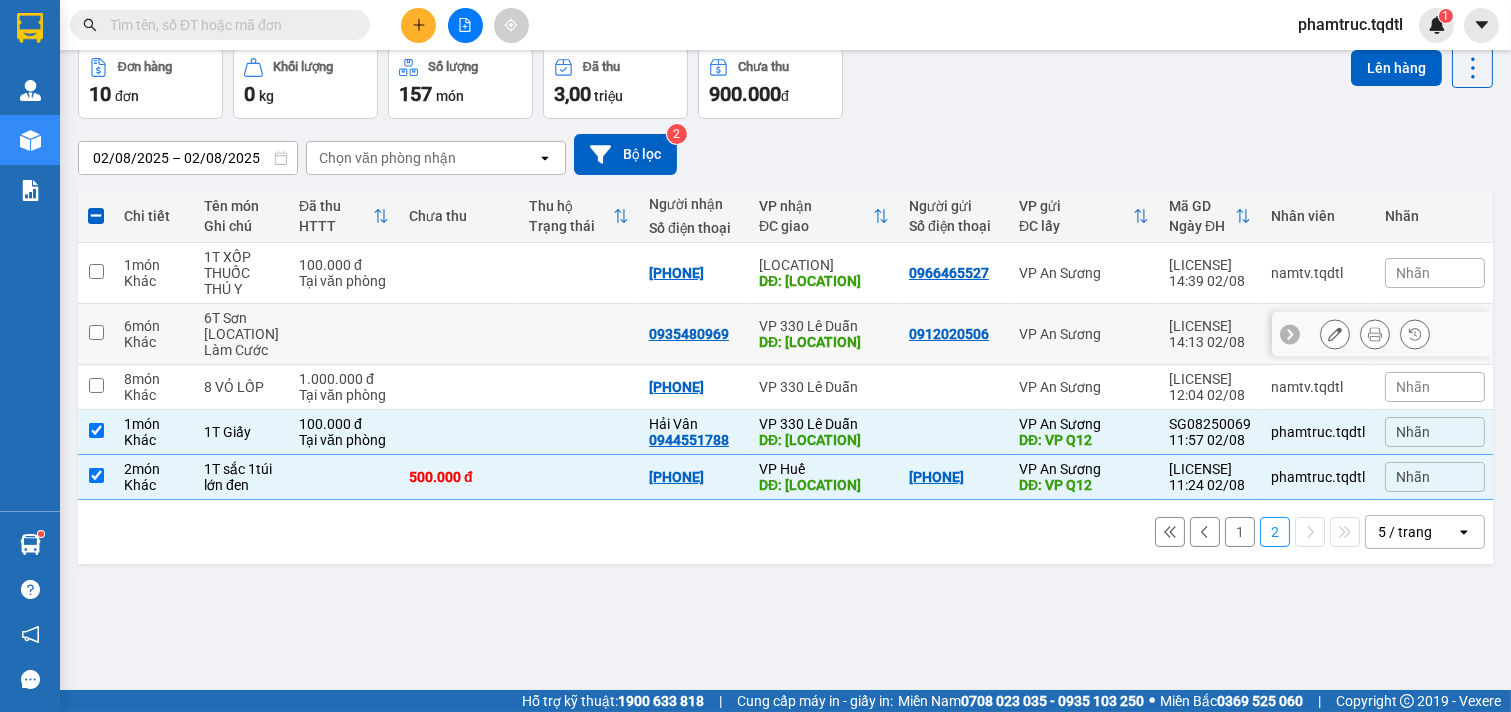 click on "VP An Sương" at bounding box center (1084, 334) 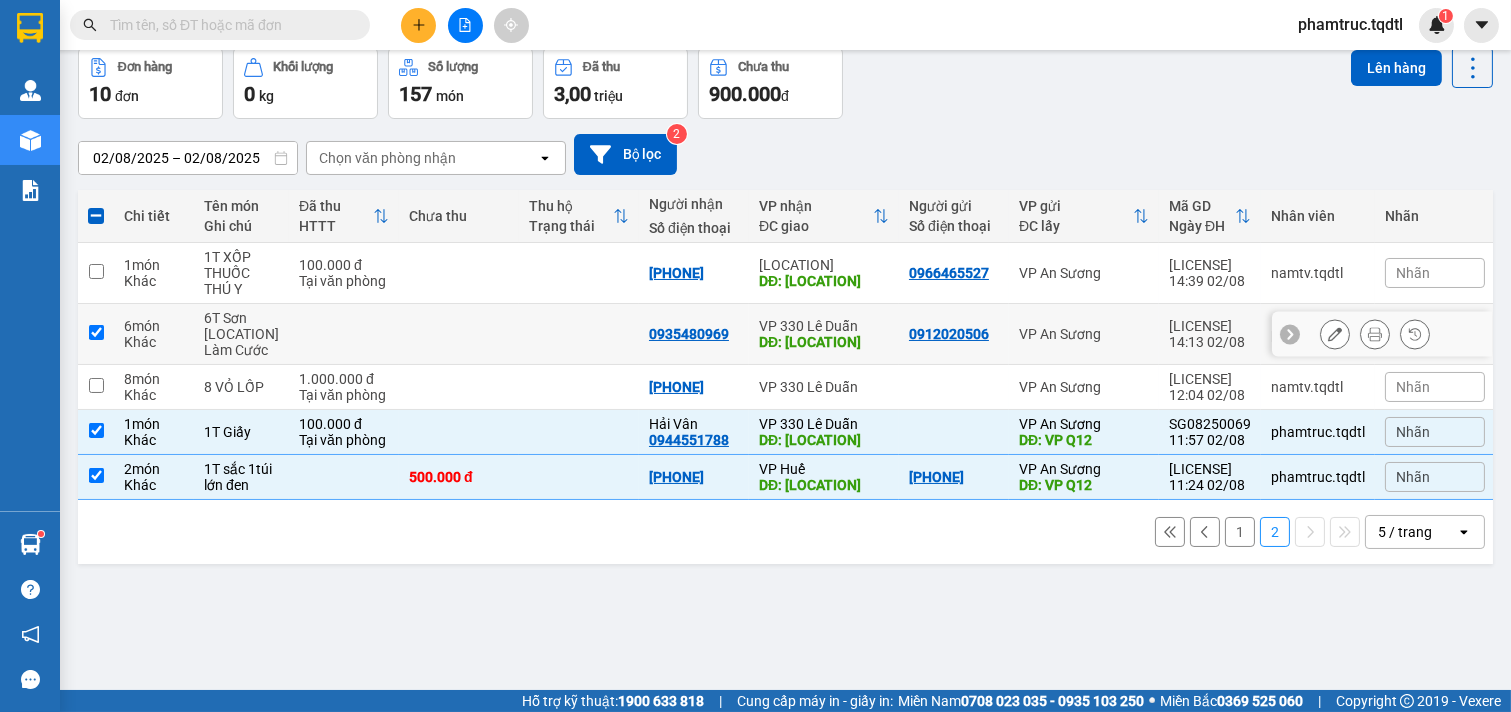 checkbox on "true" 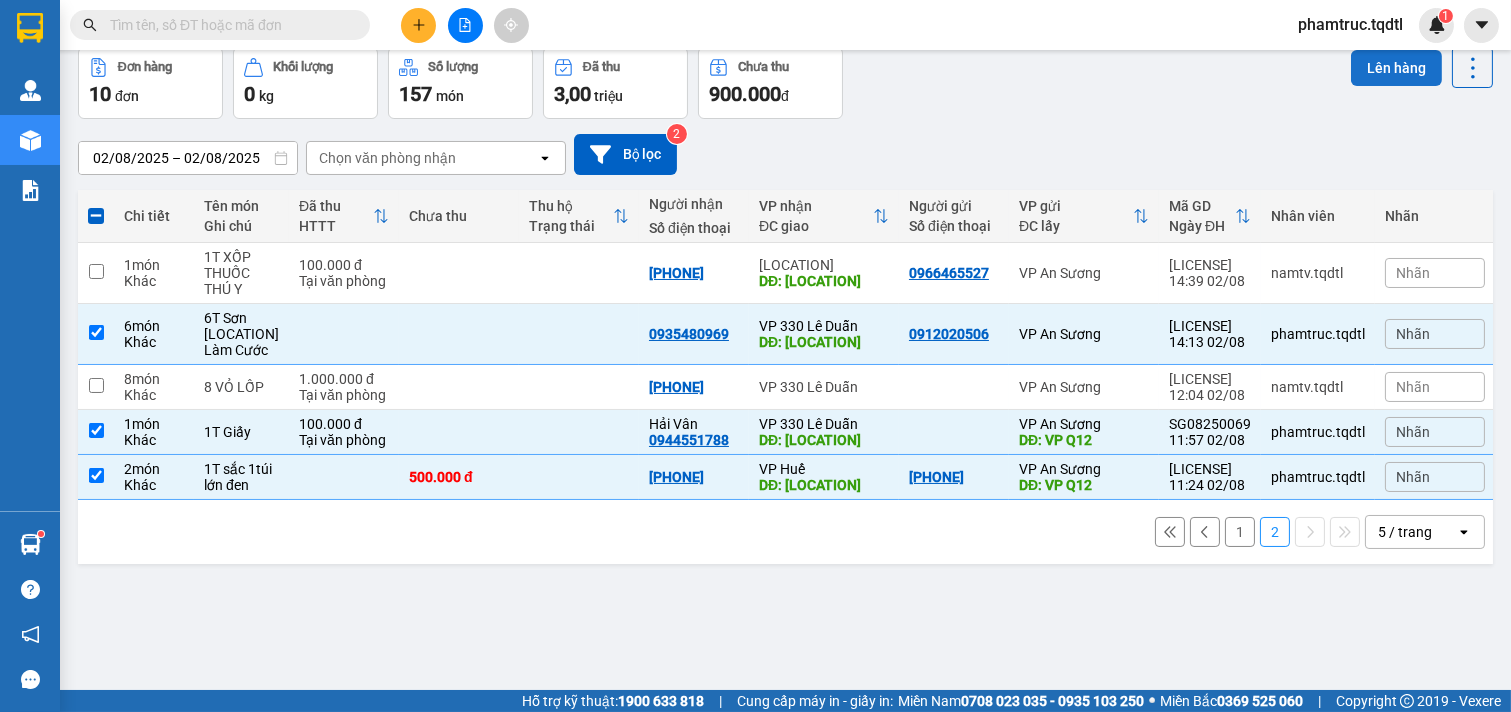 click on "Lên hàng" at bounding box center [1396, 68] 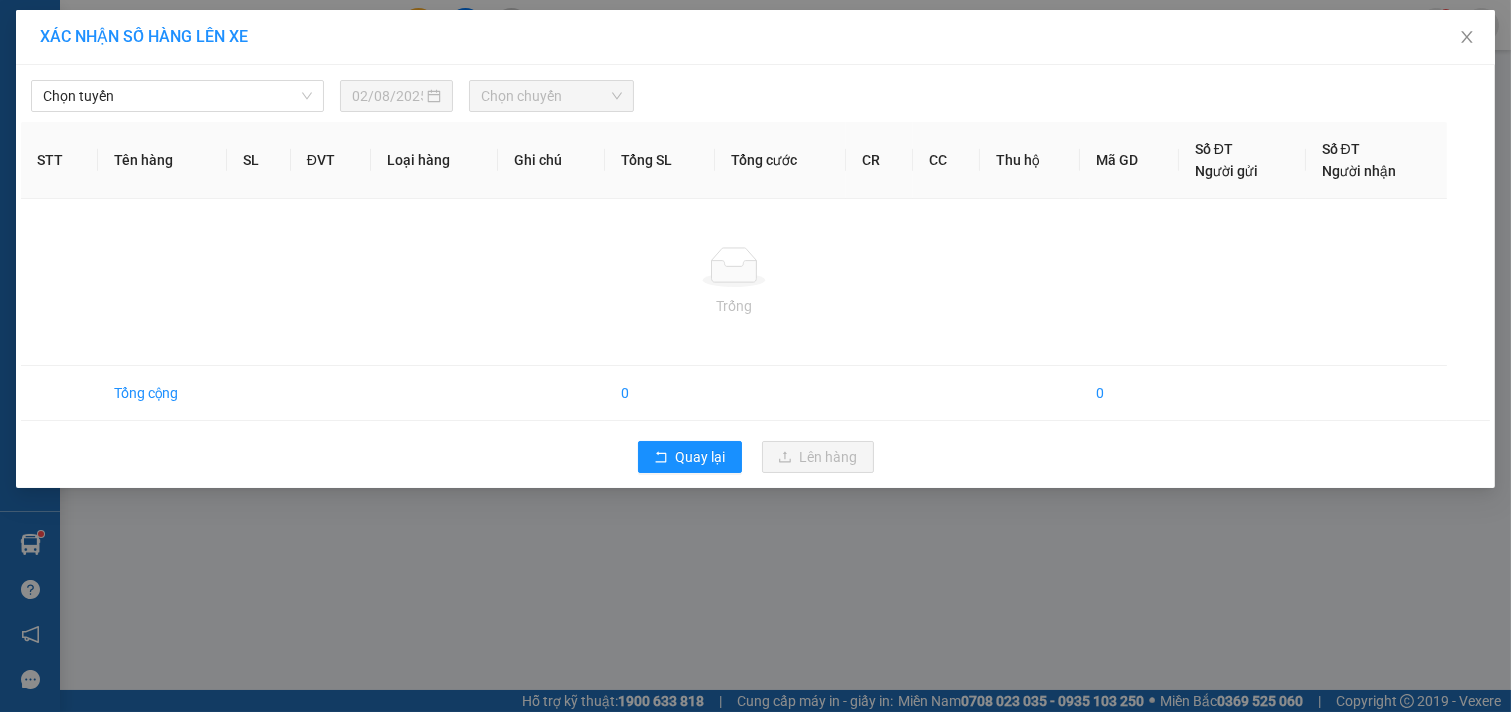 scroll, scrollTop: 0, scrollLeft: 0, axis: both 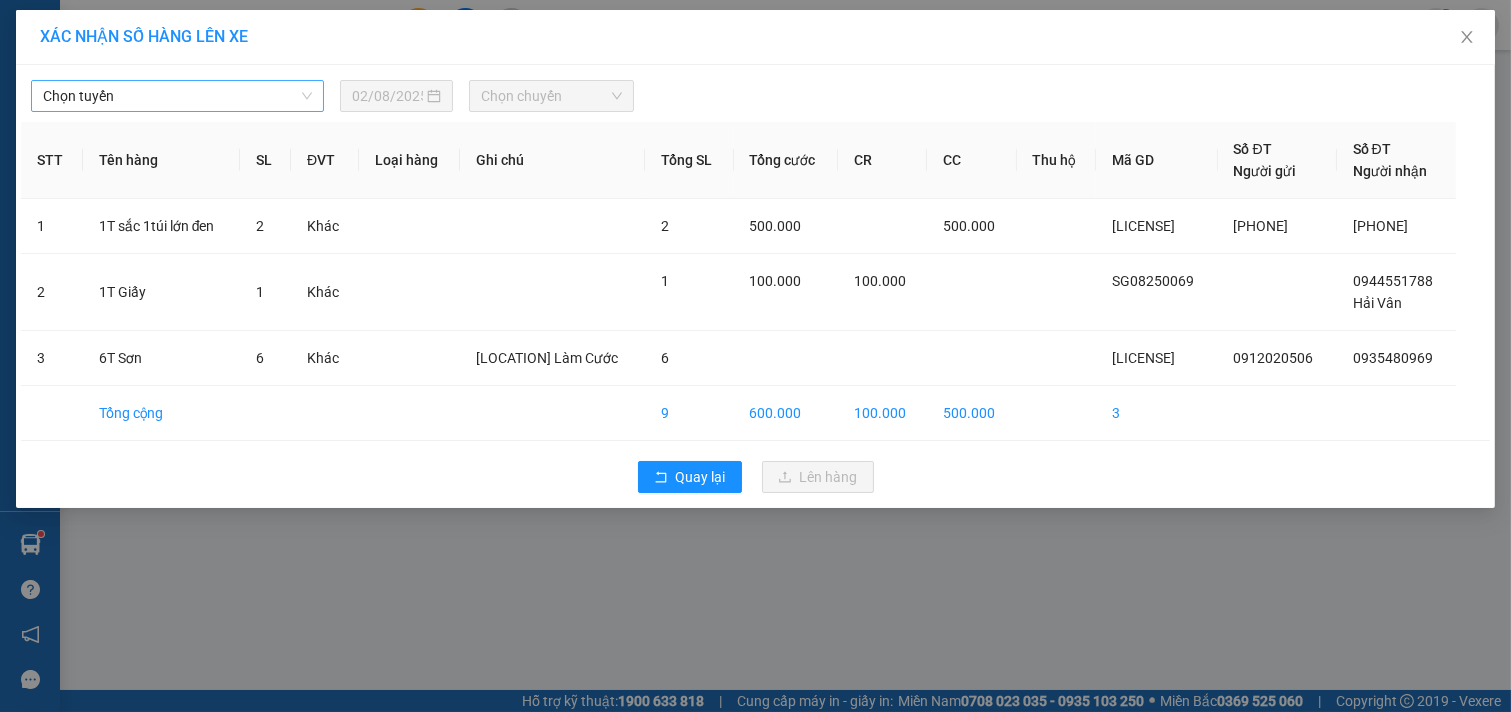click on "Chọn tuyến" at bounding box center (177, 96) 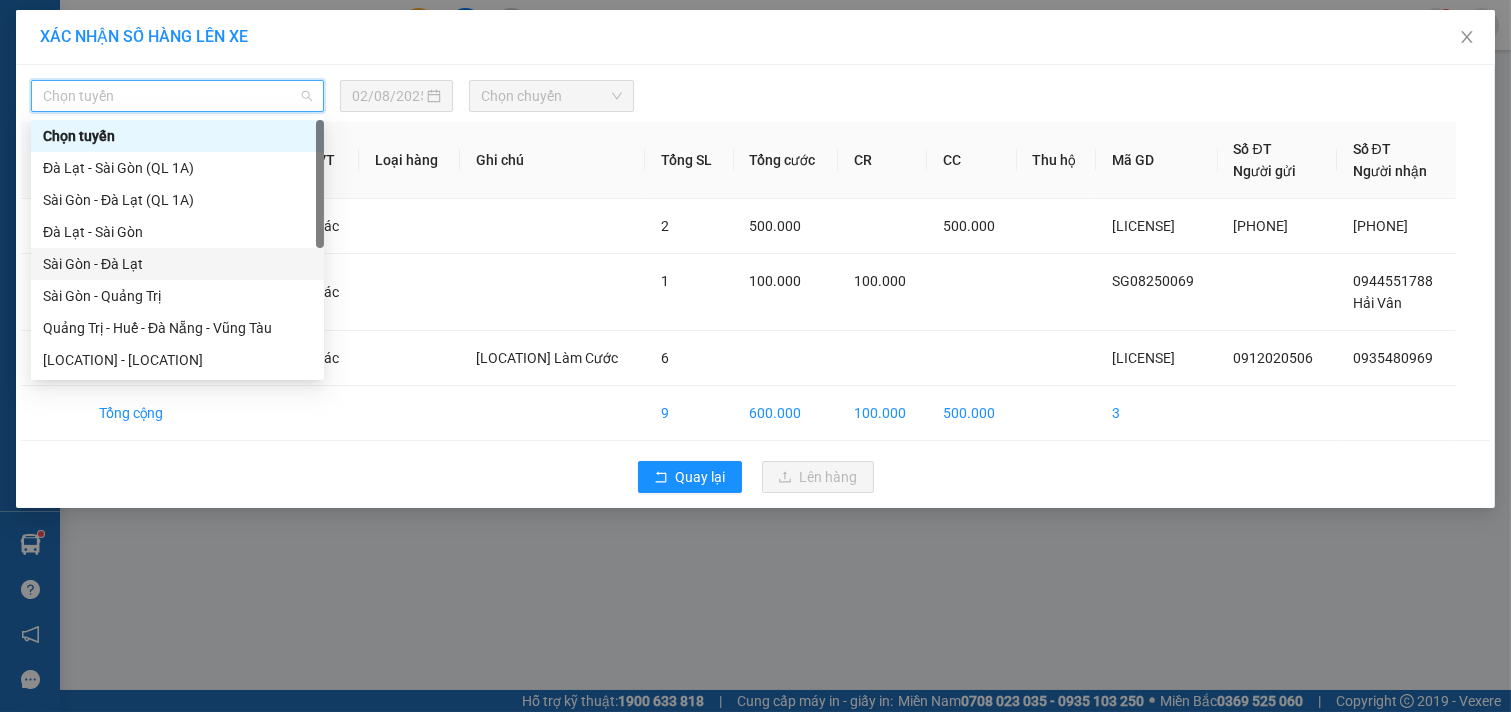 click on "Sài Gòn - Đà Lạt" at bounding box center [177, 264] 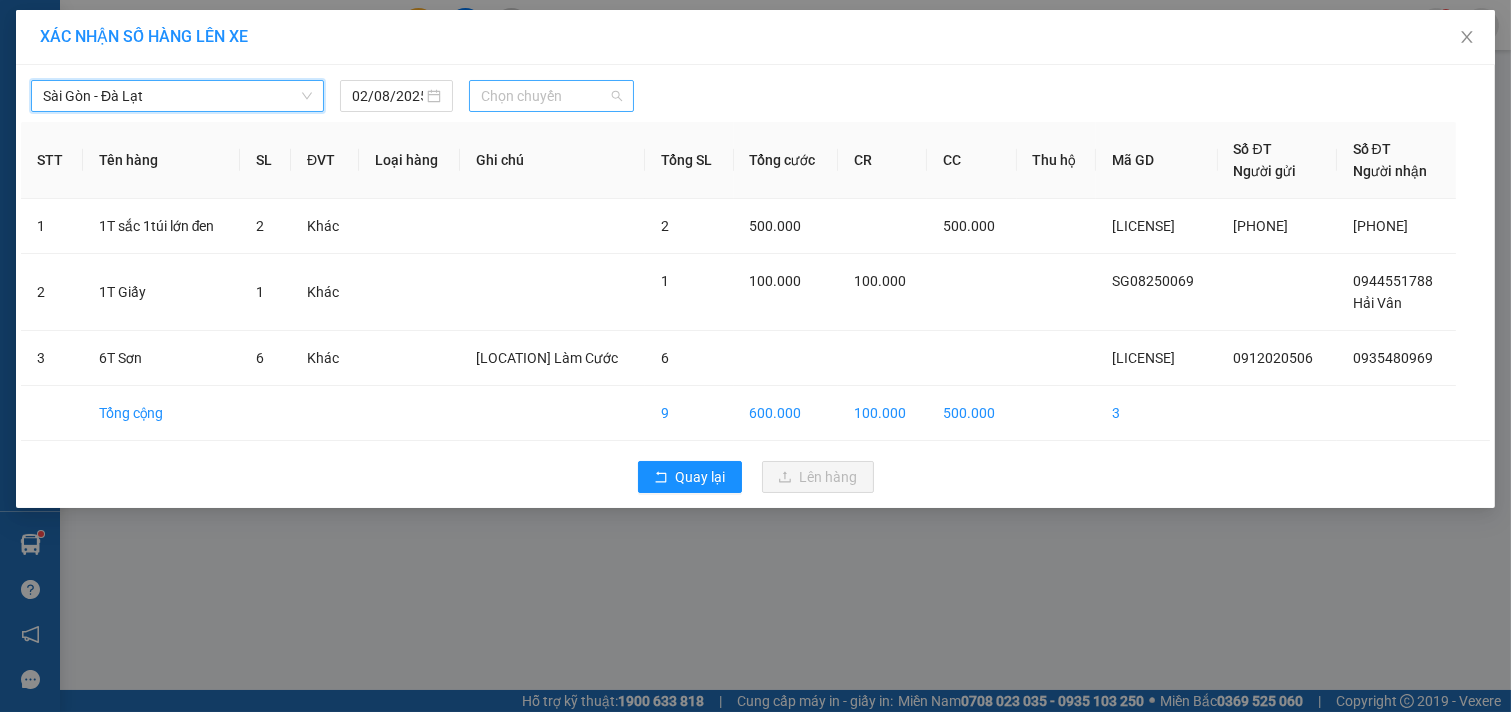 click on "Chọn chuyến" at bounding box center (551, 96) 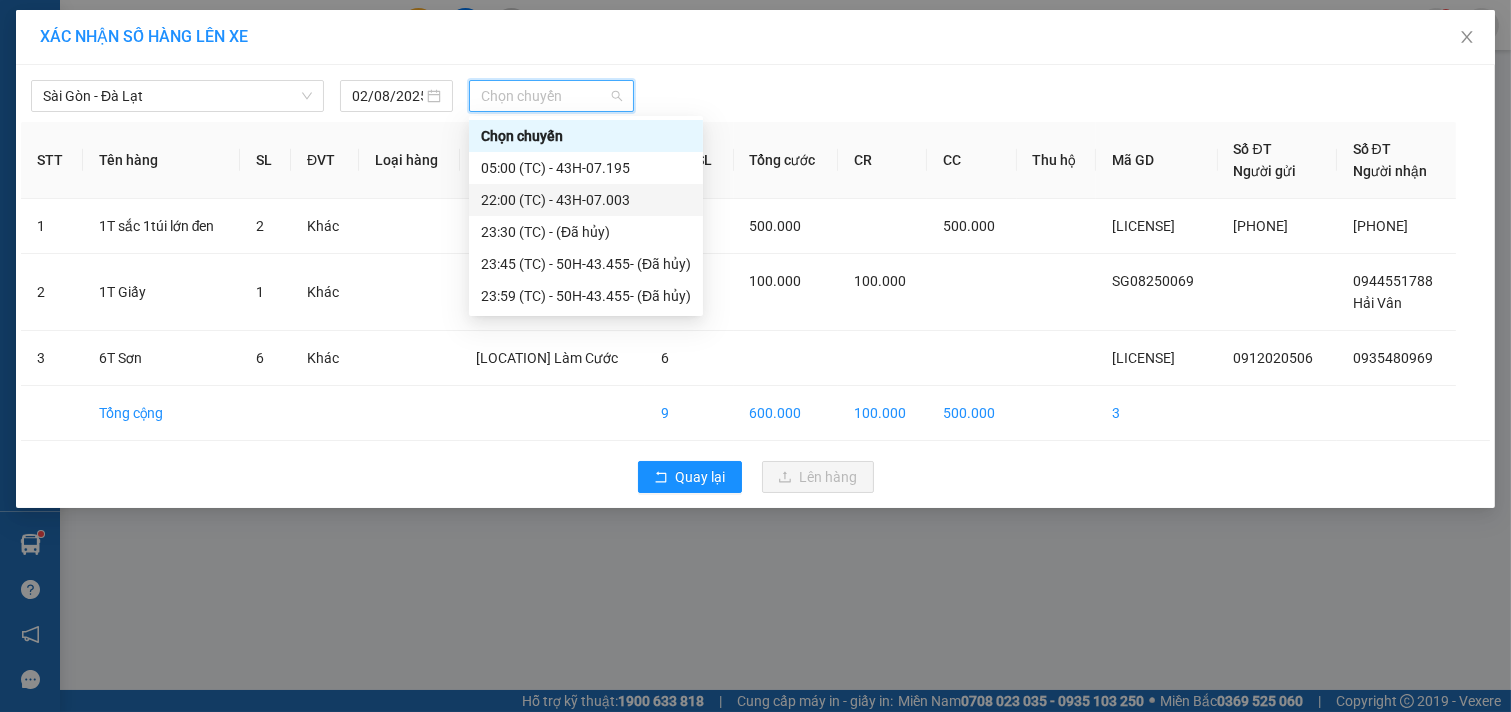 click on "22:00   (TC)   - 43H-07.003" at bounding box center [586, 200] 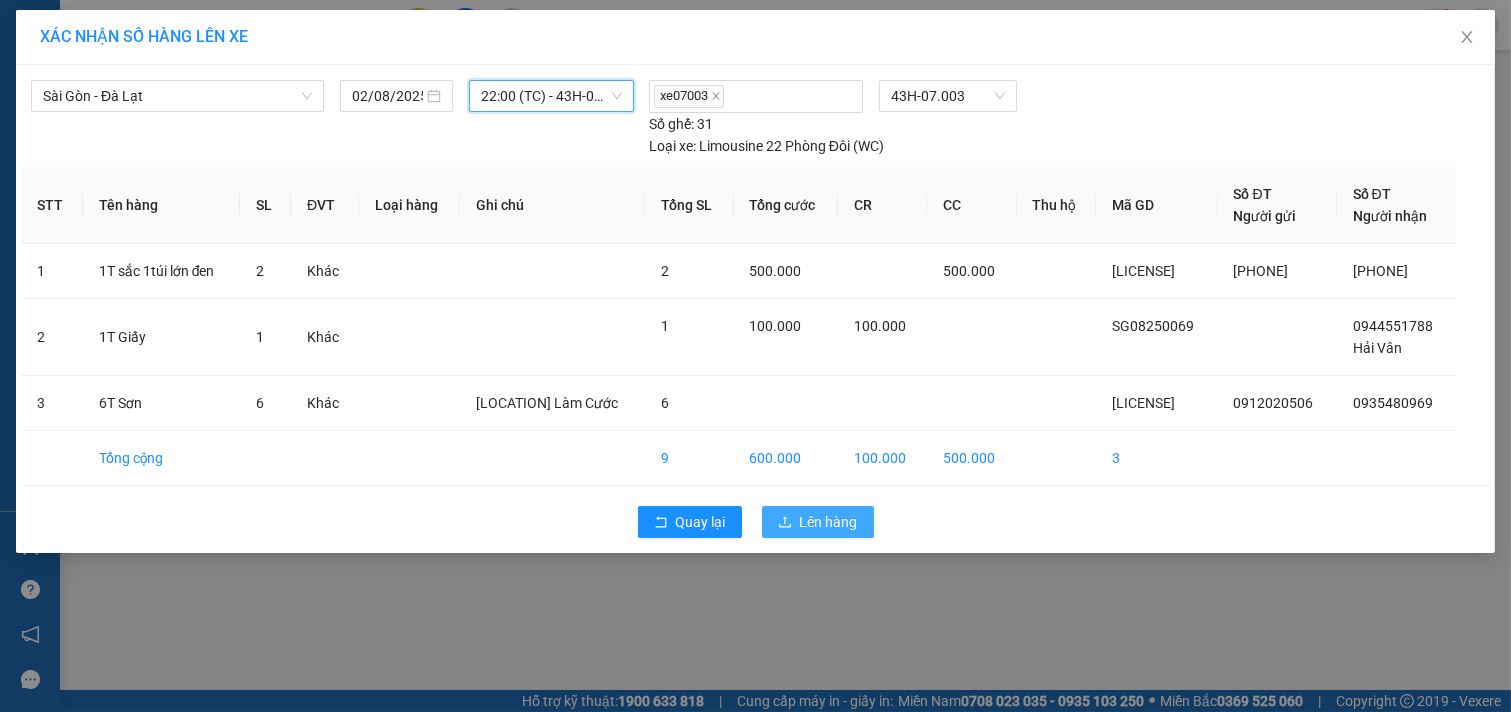 click on "Lên hàng" at bounding box center [829, 522] 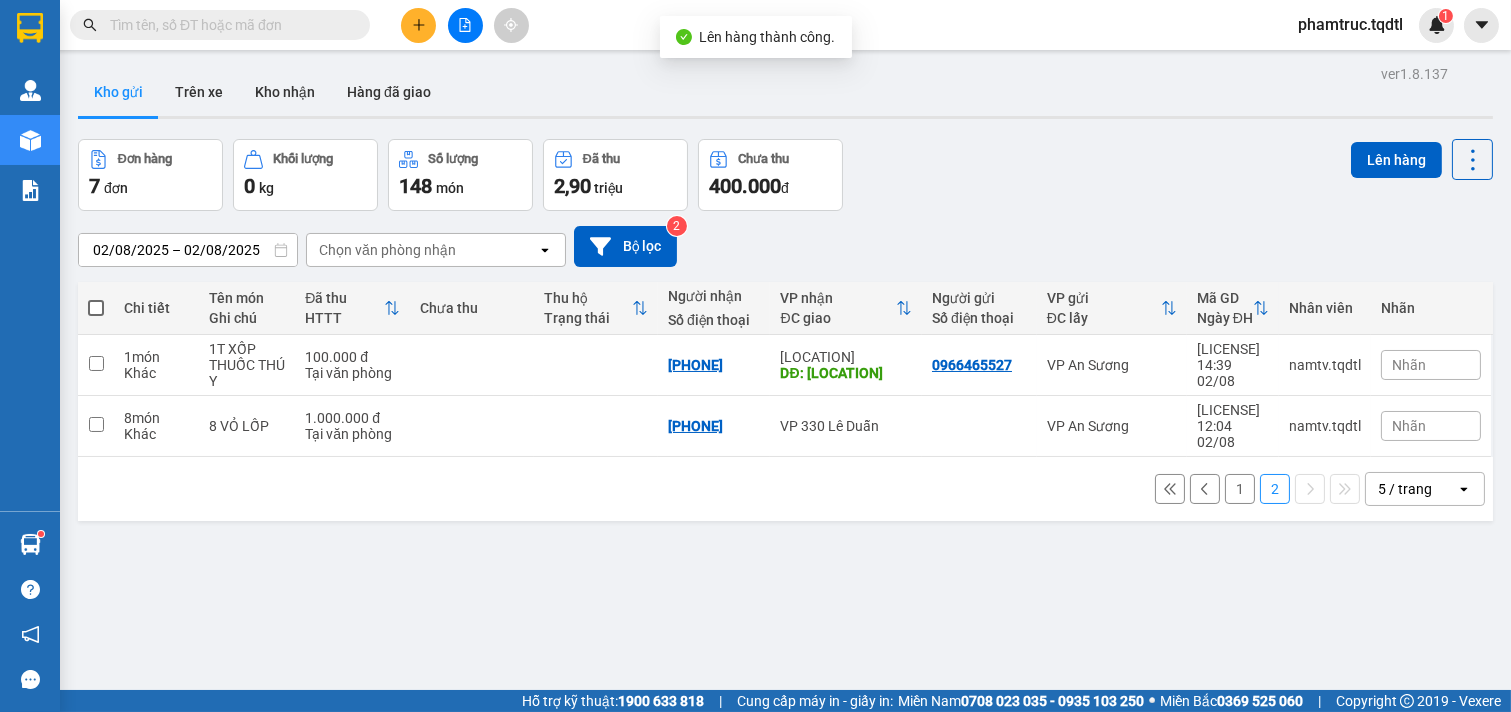 click on "1" at bounding box center [1240, 489] 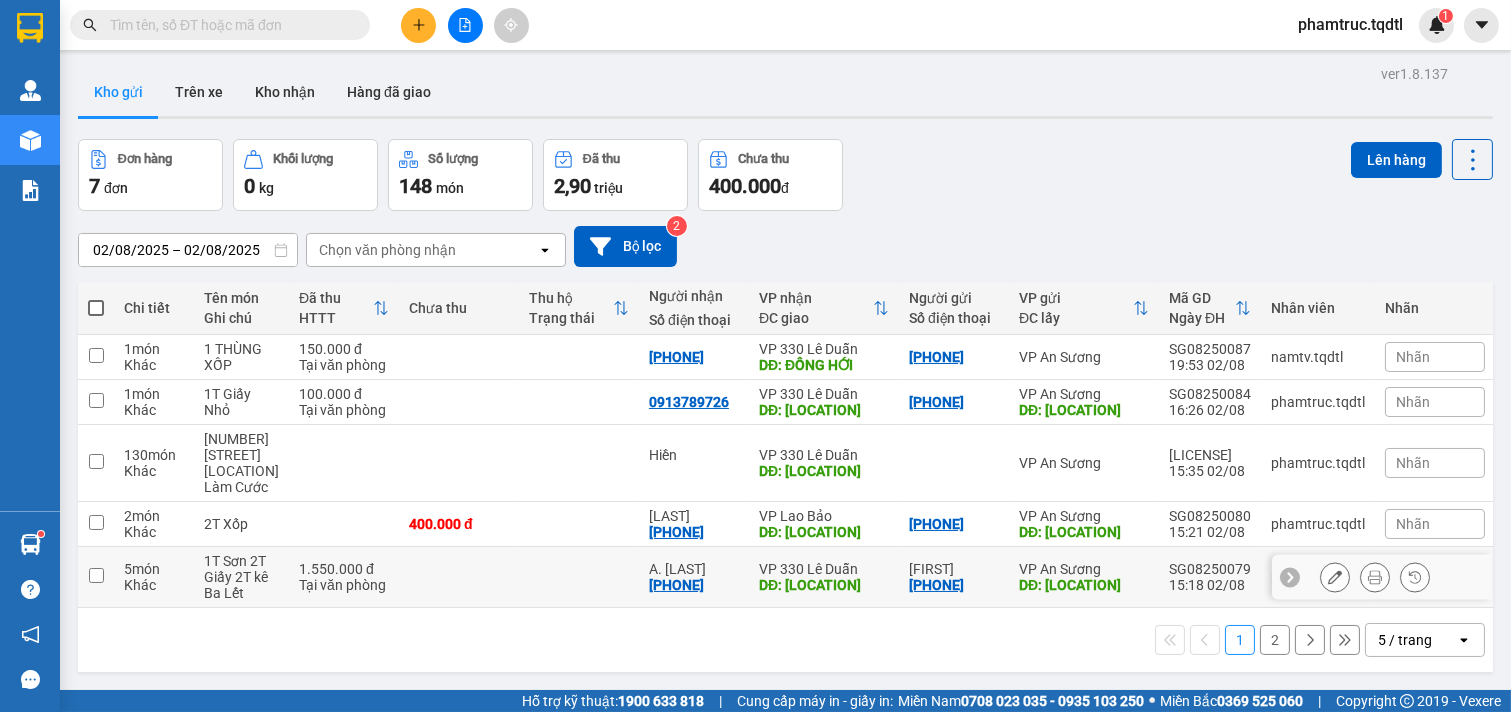 click on "DĐ: [LOCATION]" at bounding box center [1084, 577] 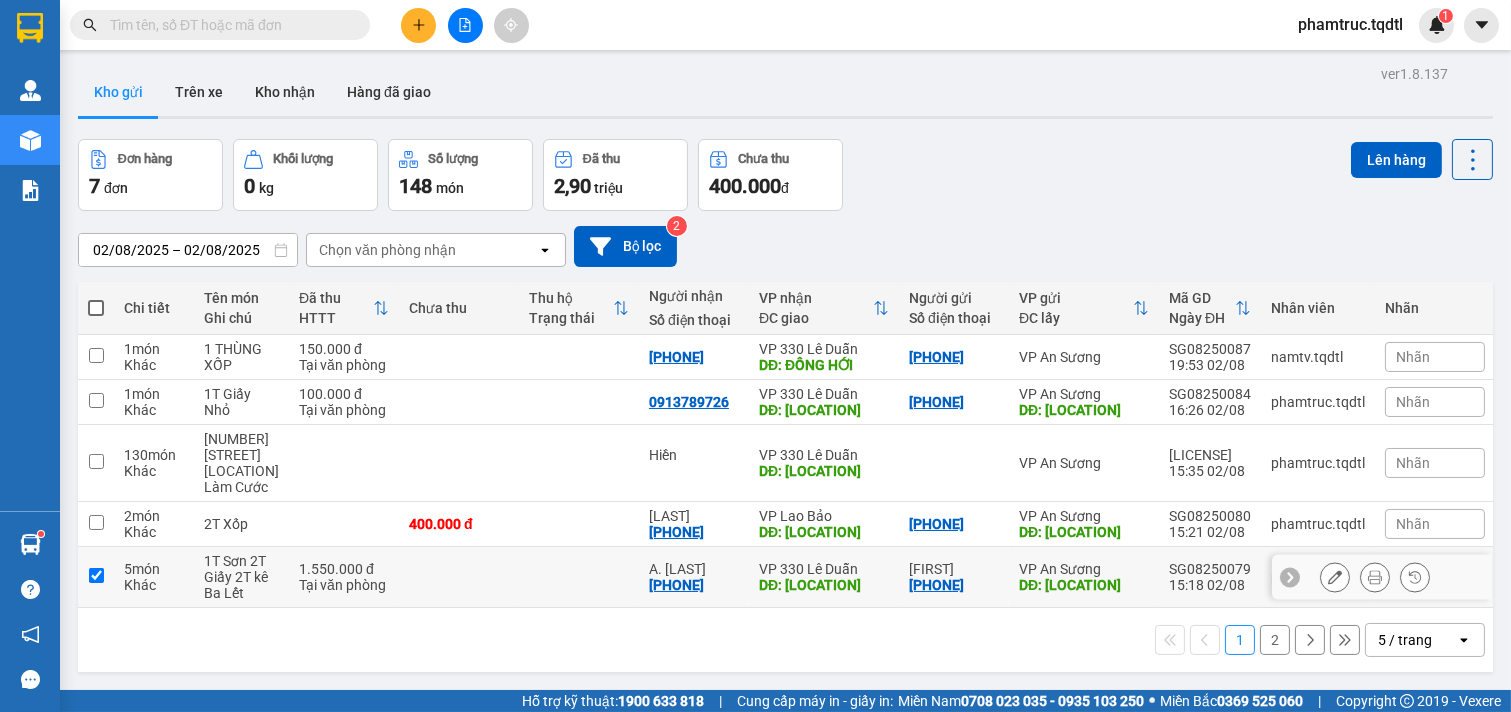 checkbox on "true" 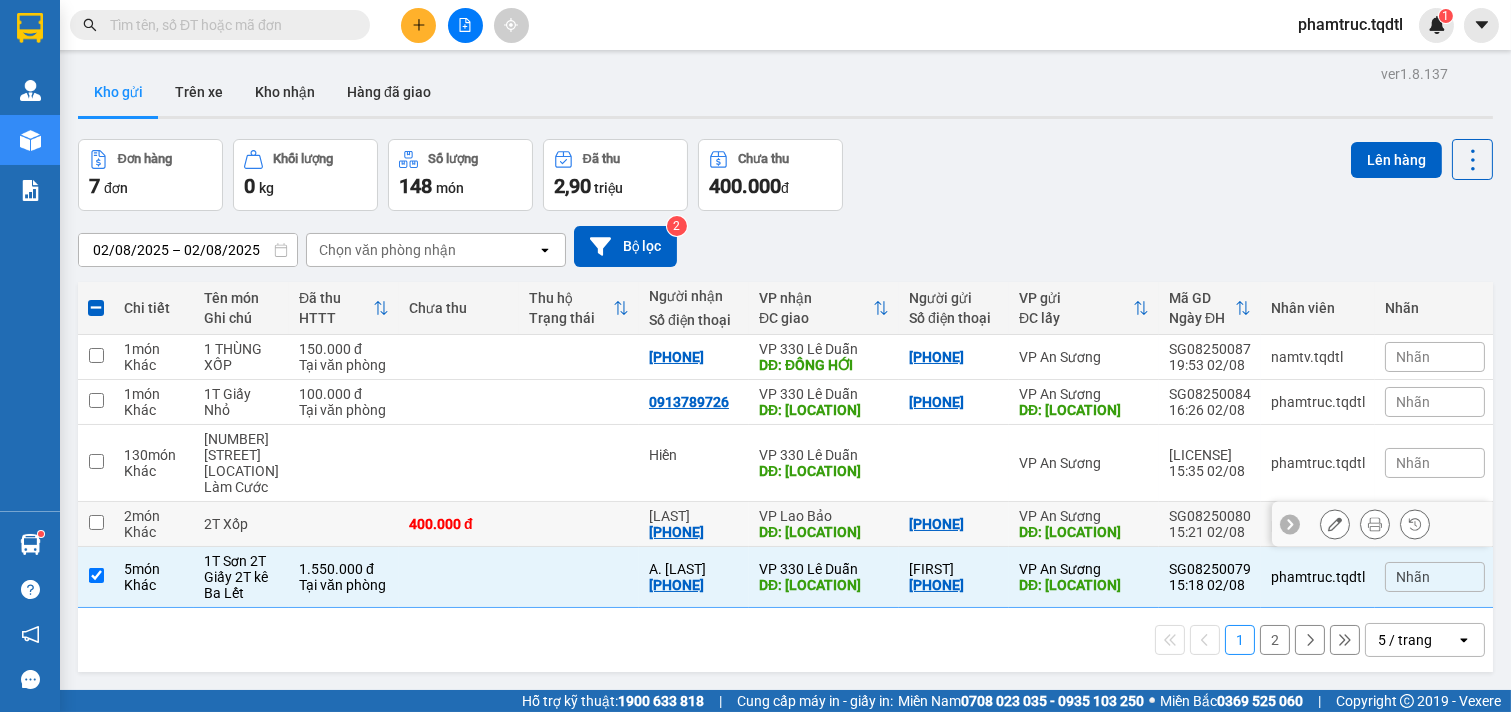 click on "DĐ: [LOCATION]" at bounding box center [1084, 532] 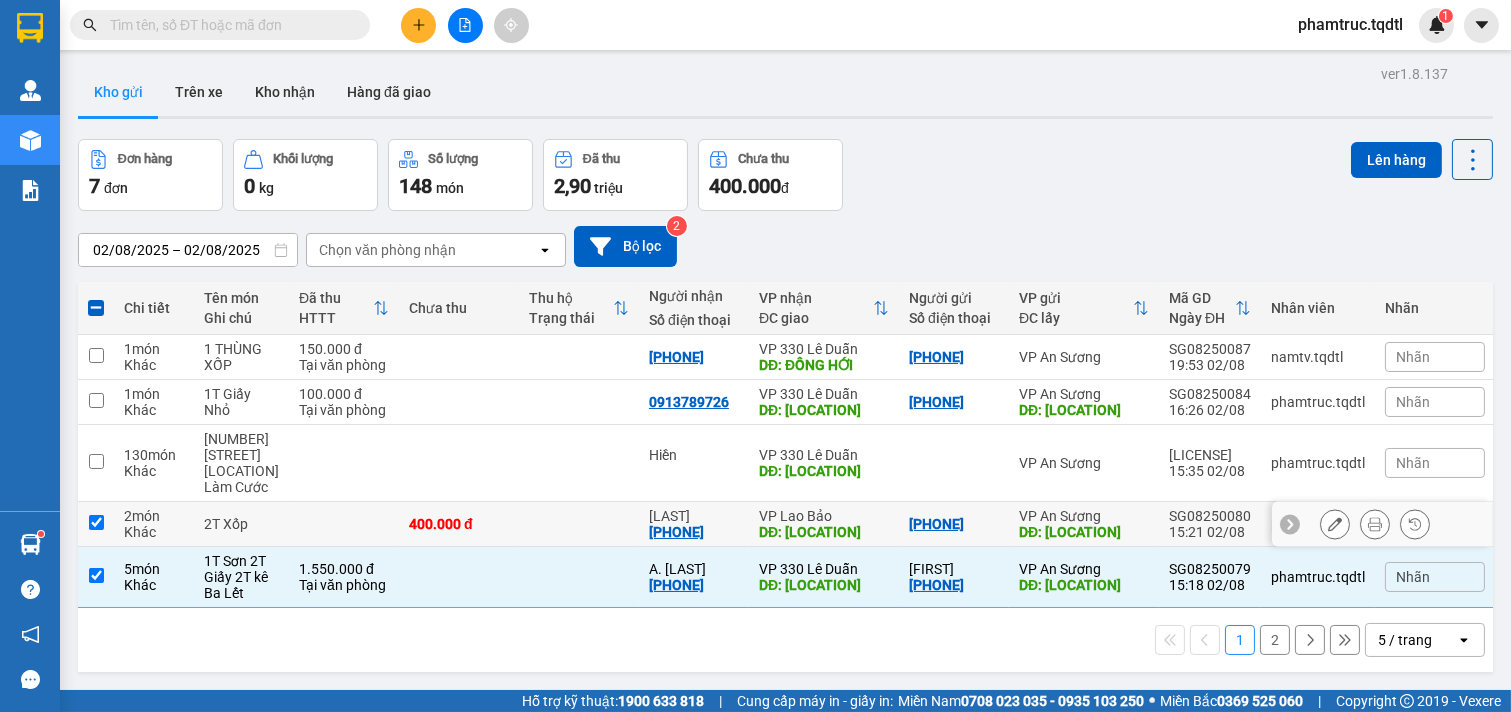 checkbox on "true" 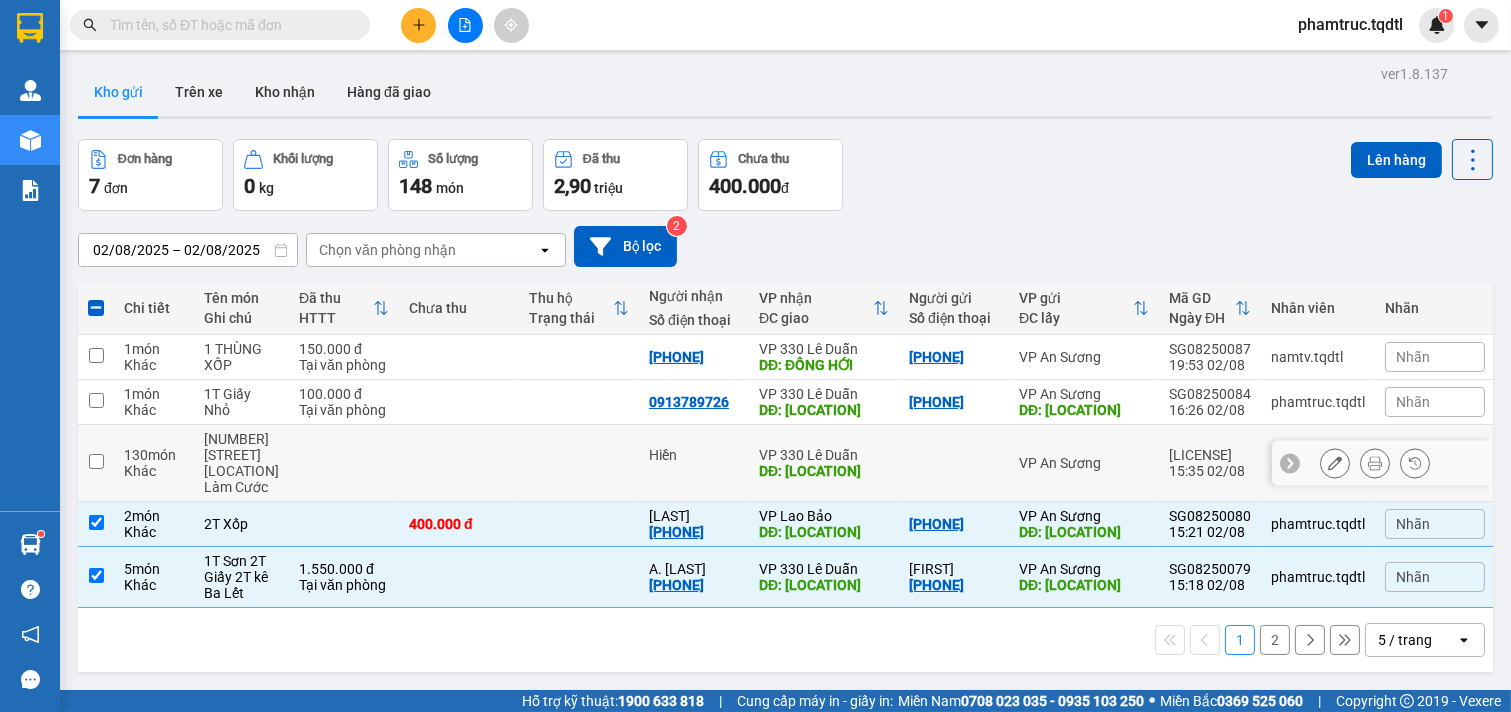 click on "VP An Sương" at bounding box center [1084, 463] 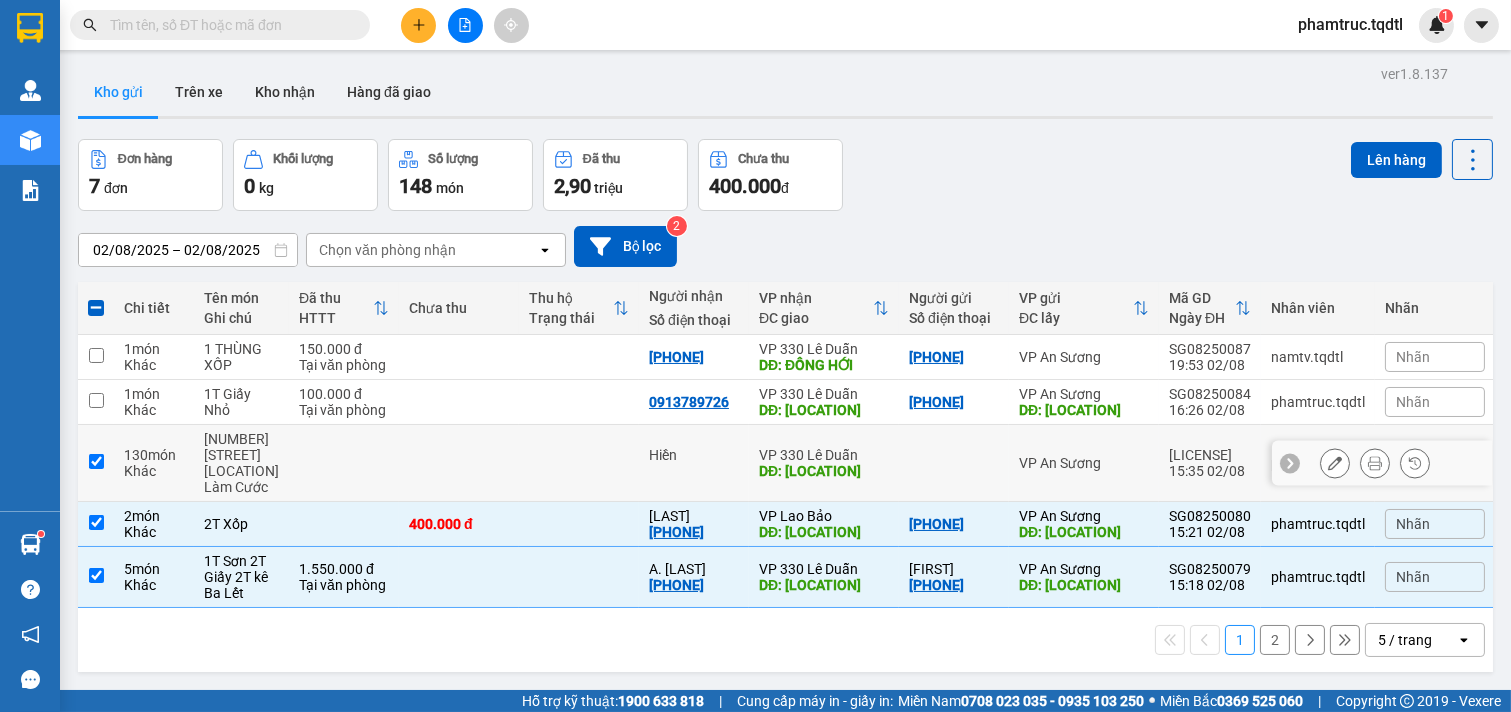 checkbox on "true" 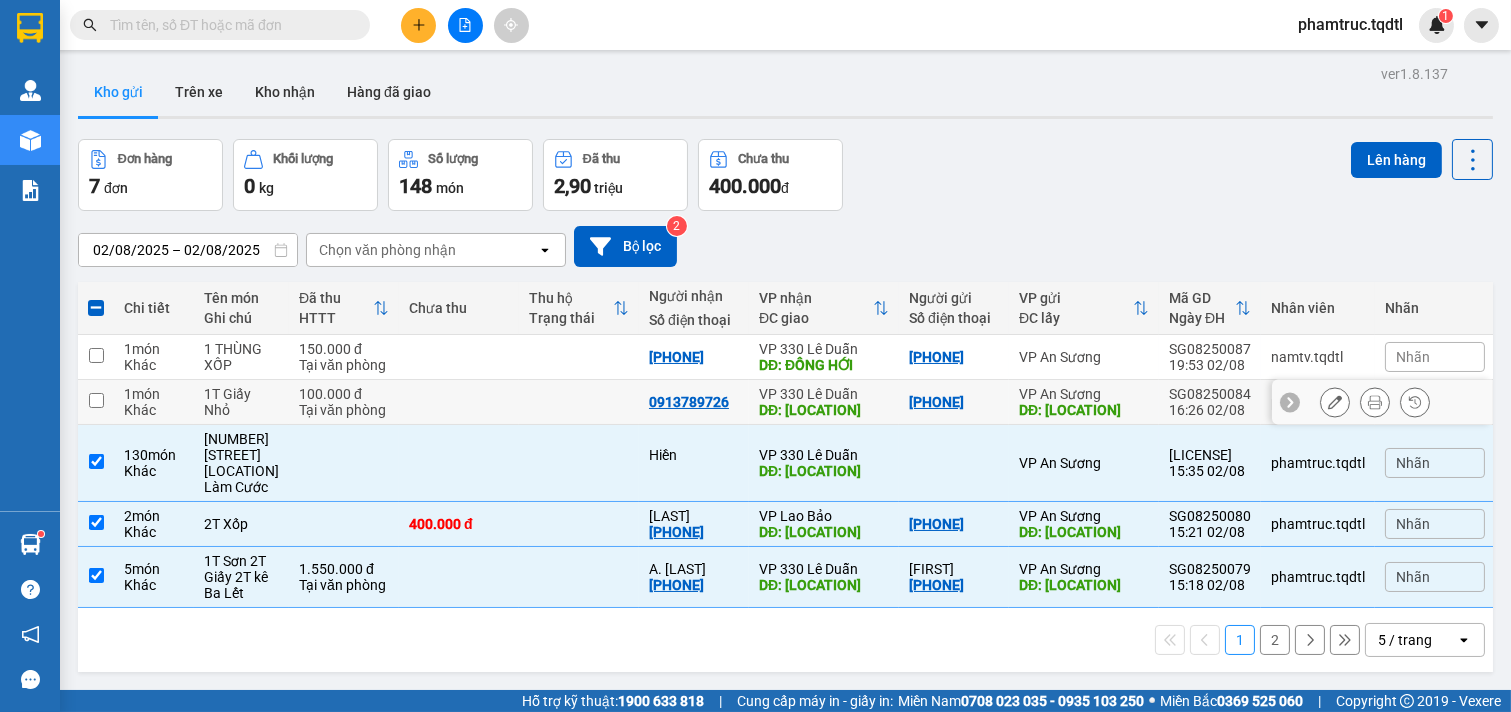 click on "DĐ: [LOCATION]" at bounding box center (1084, 410) 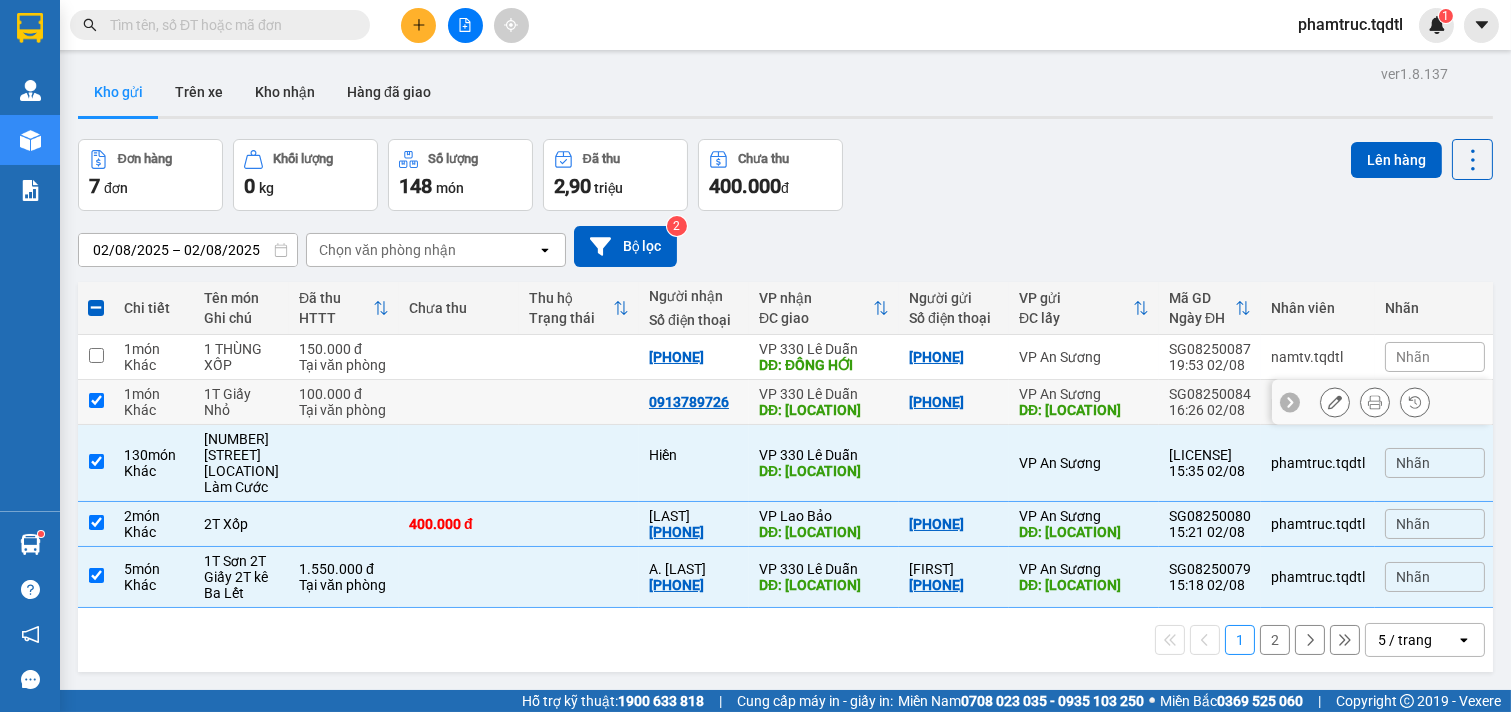 checkbox on "true" 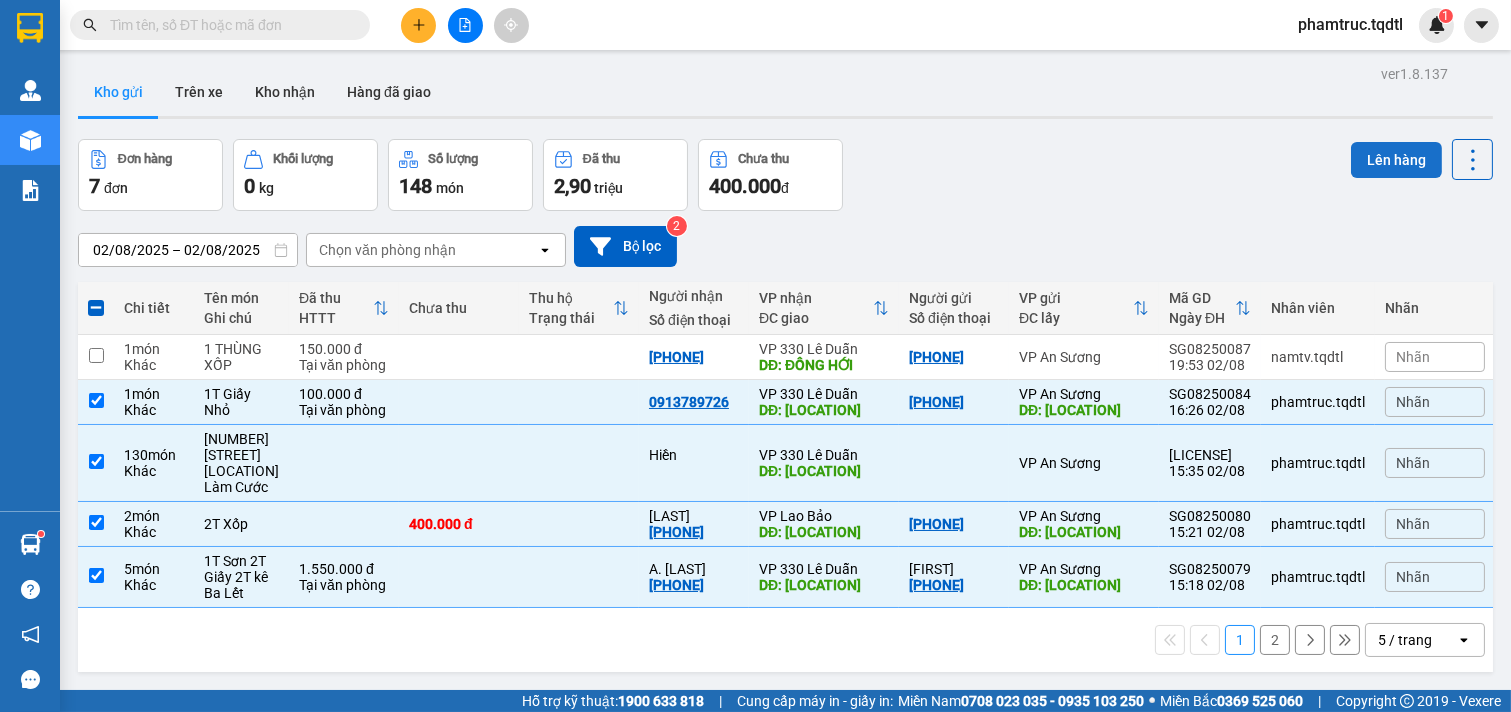 click on "Lên hàng" at bounding box center (1396, 160) 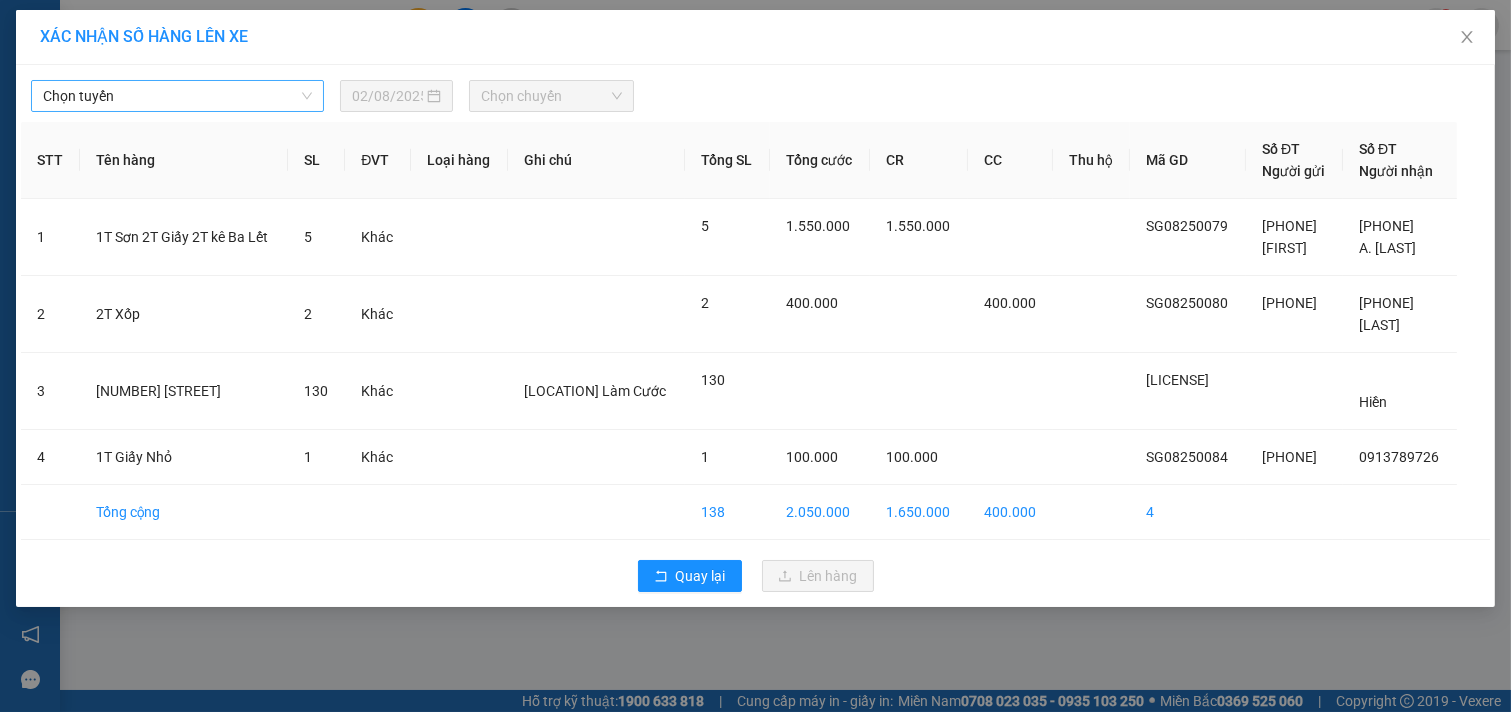click on "Chọn tuyến" at bounding box center [177, 96] 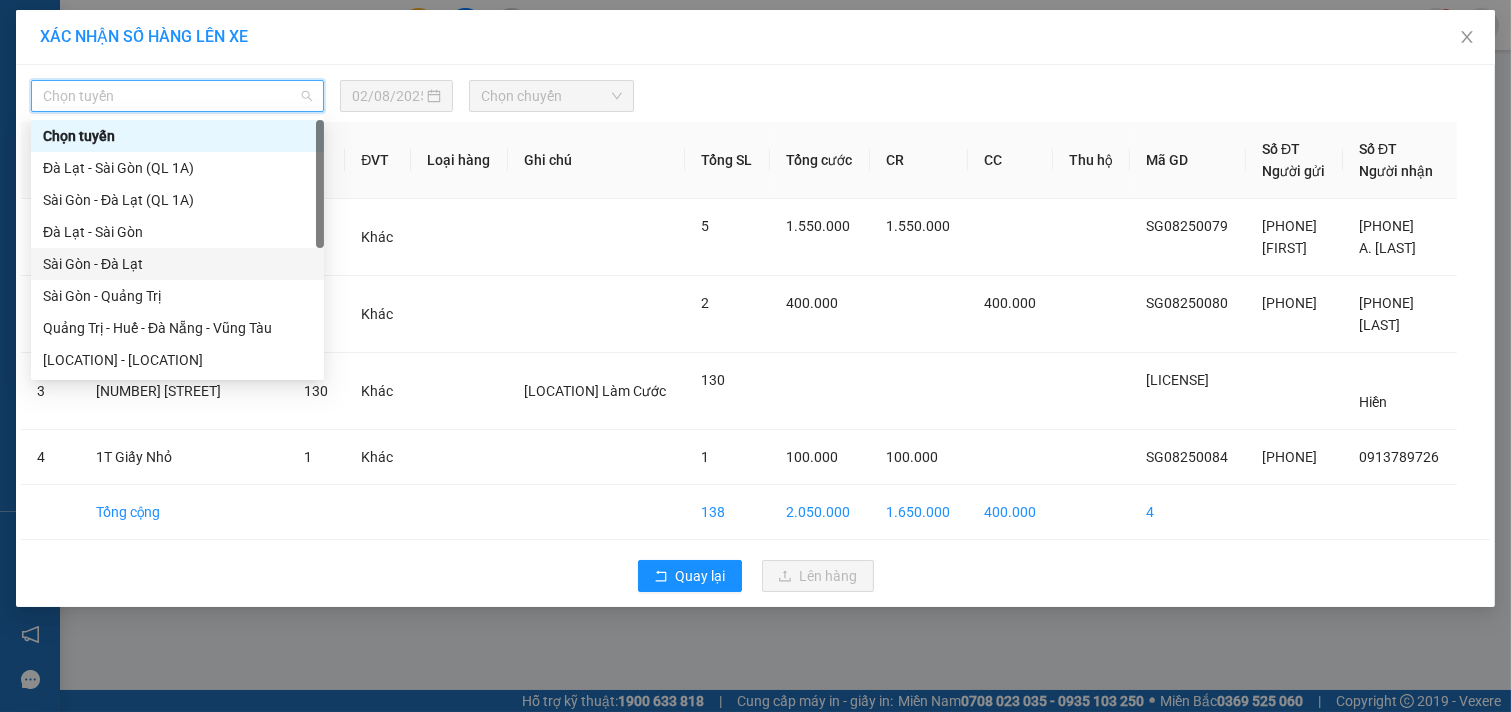 click on "Sài Gòn - Đà Lạt" at bounding box center (177, 264) 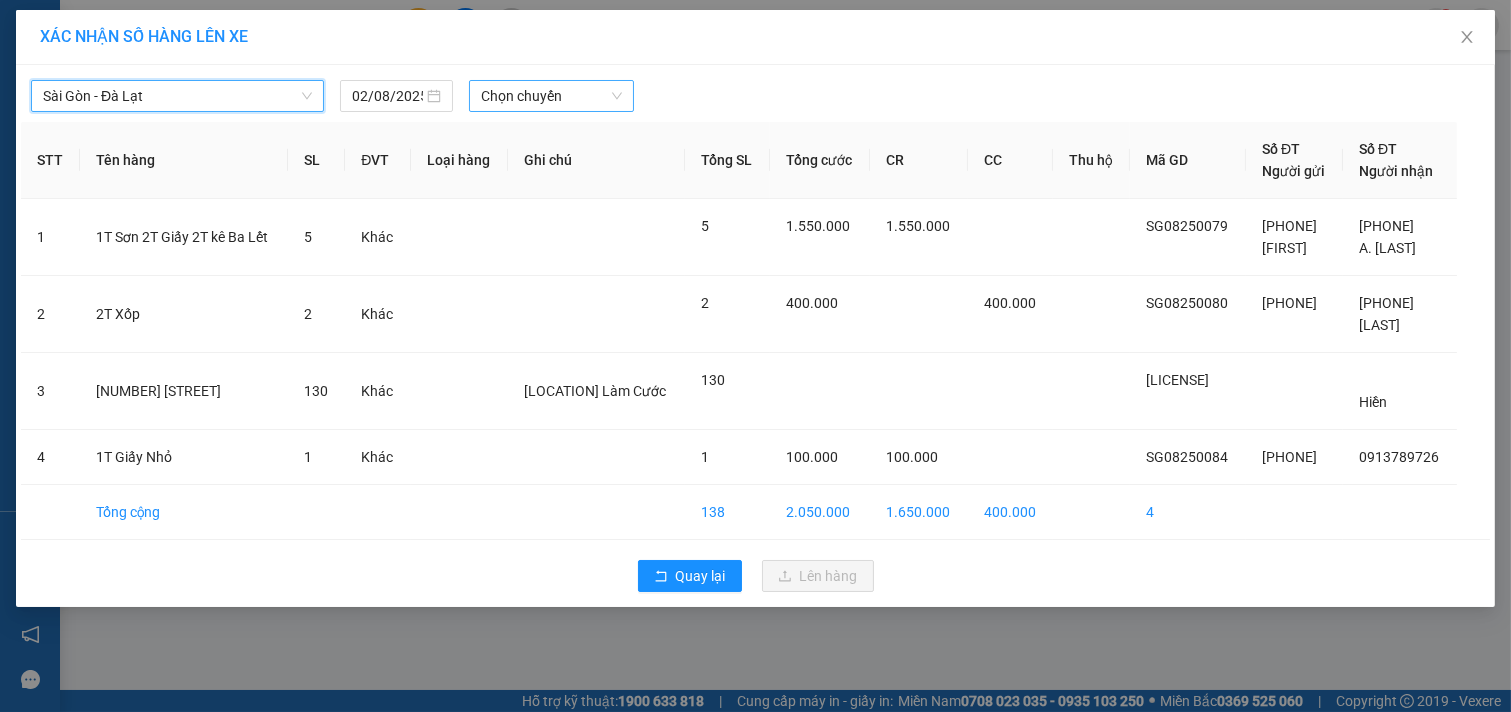 click on "Chọn chuyến" at bounding box center [551, 96] 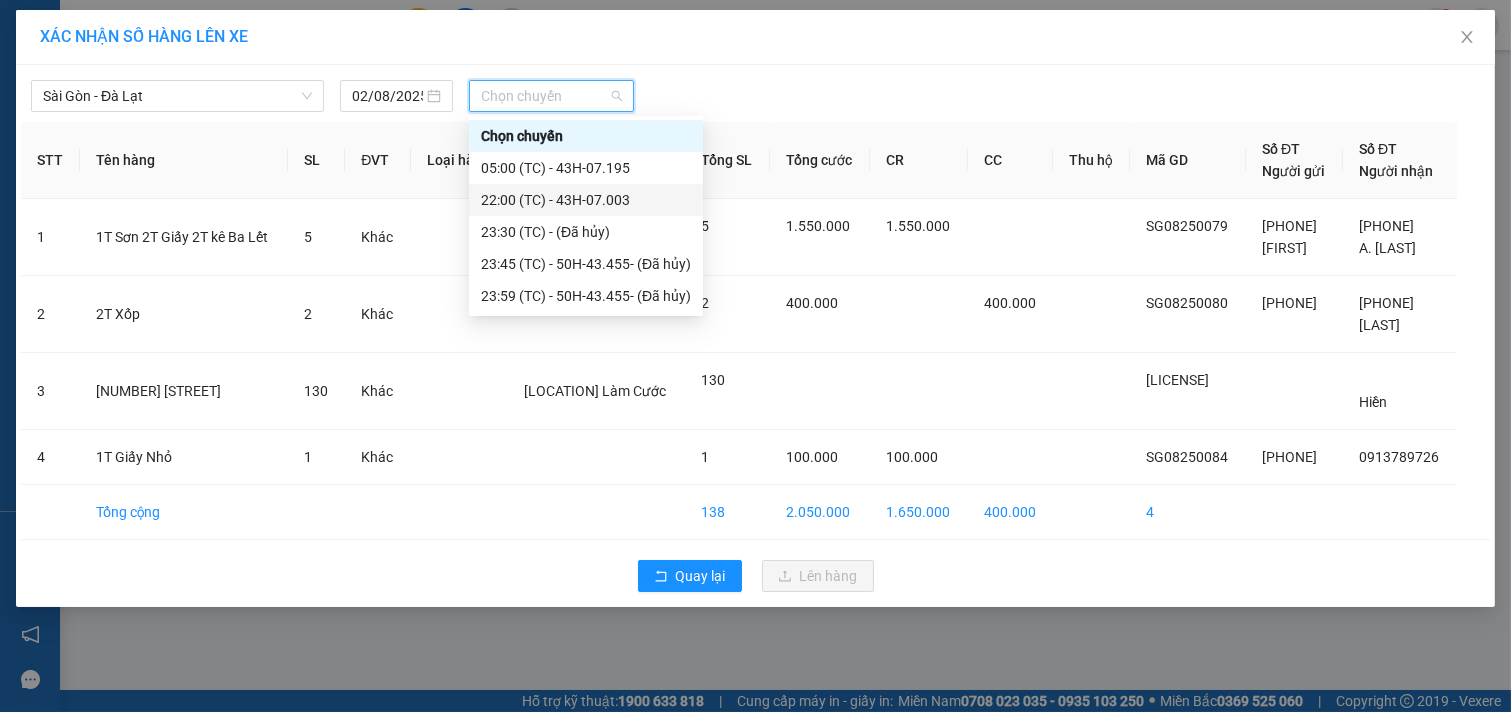 click on "22:00   (TC)   - 43H-07.003" at bounding box center [586, 200] 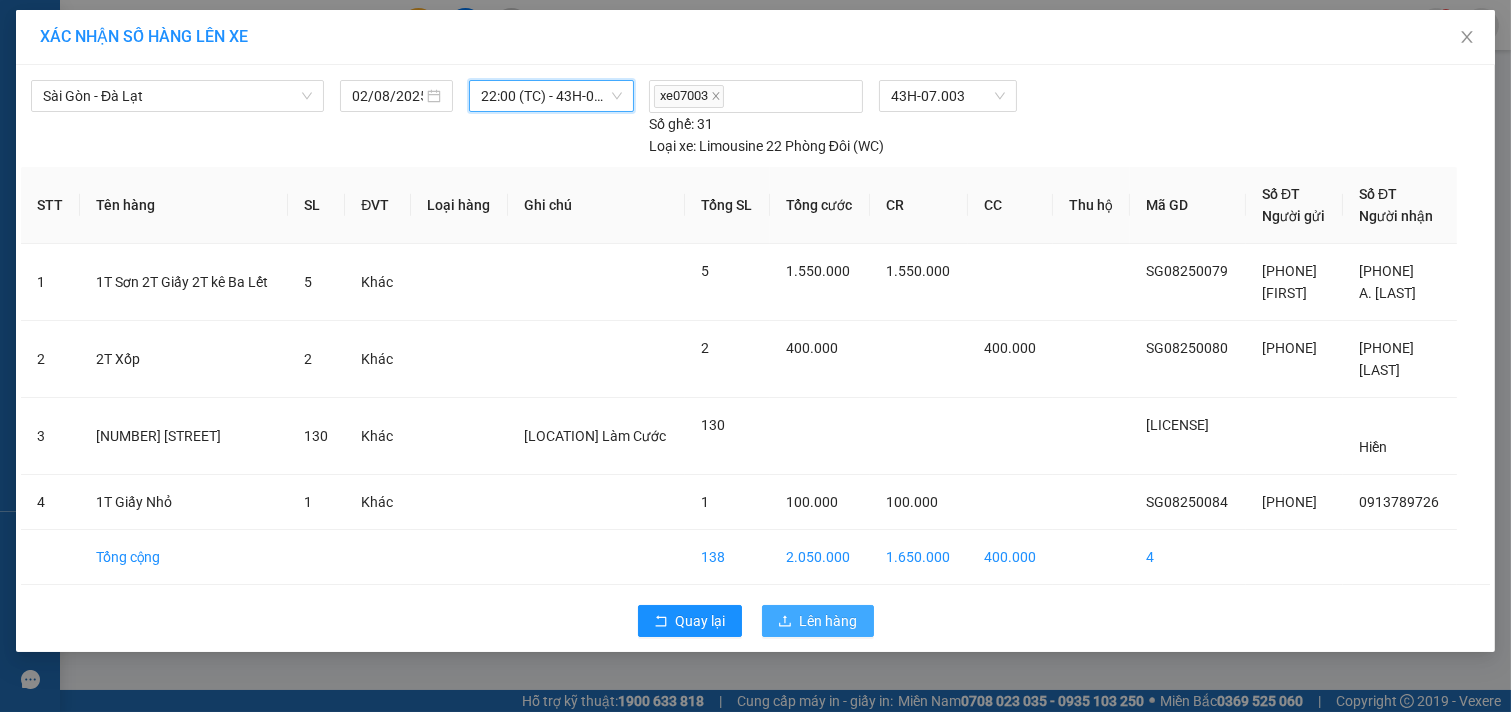 click on "Lên hàng" at bounding box center [829, 621] 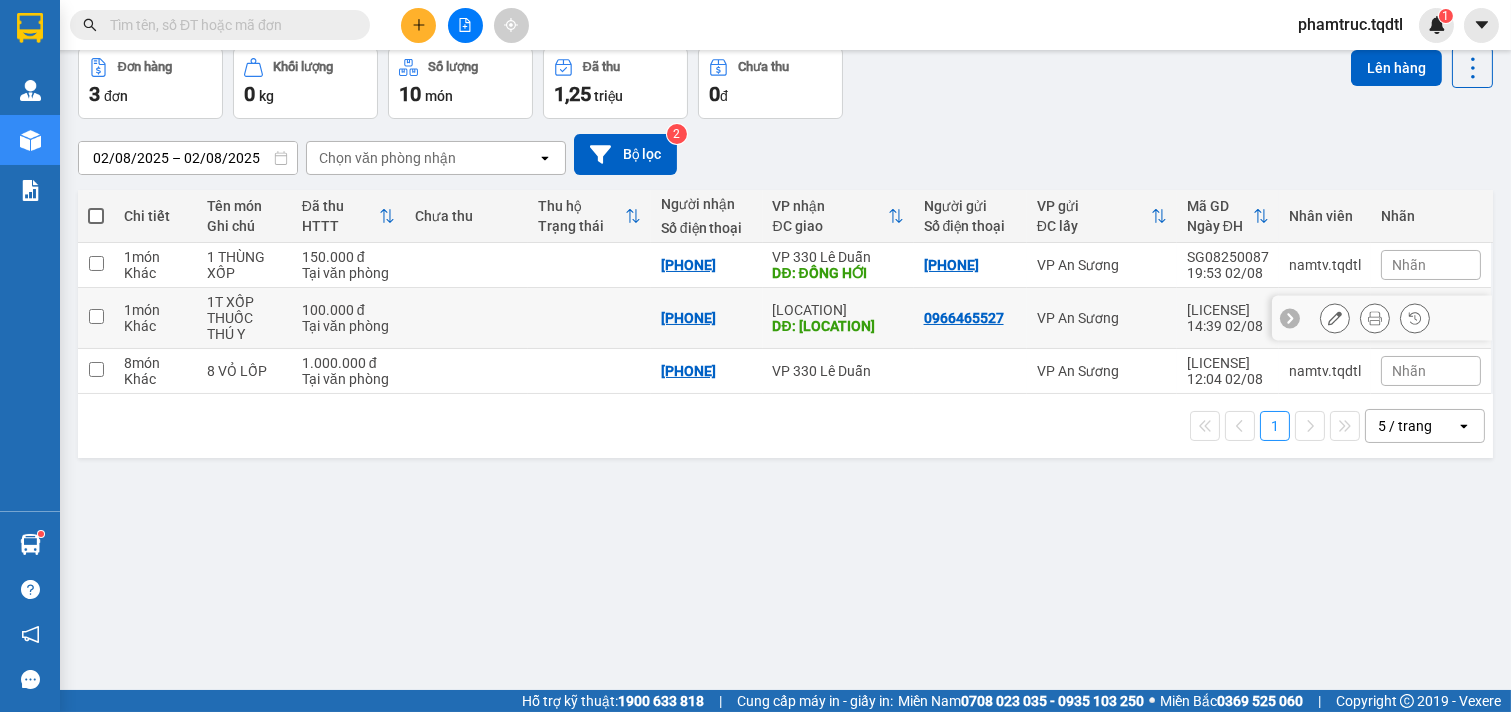 scroll, scrollTop: 0, scrollLeft: 0, axis: both 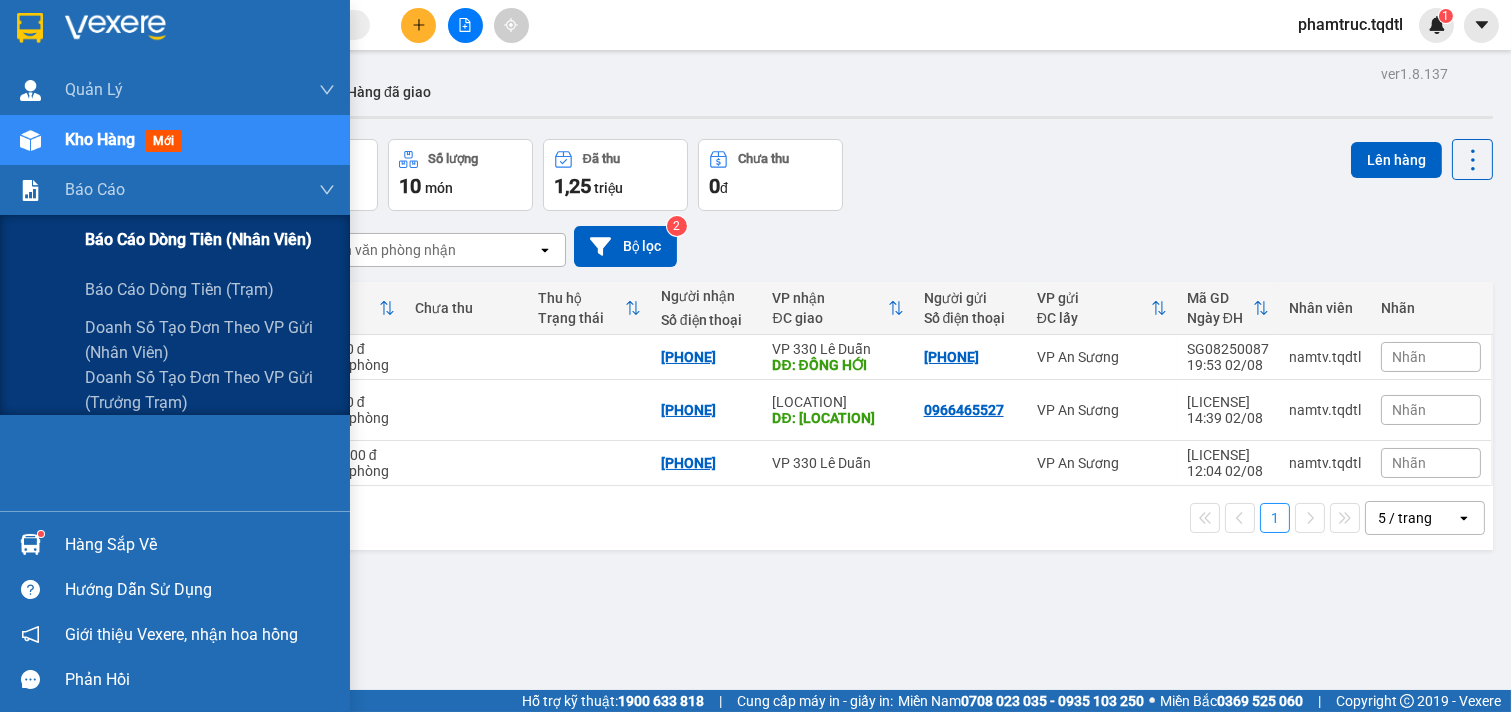 click on "Báo cáo dòng tiền (nhân viên)" at bounding box center [198, 239] 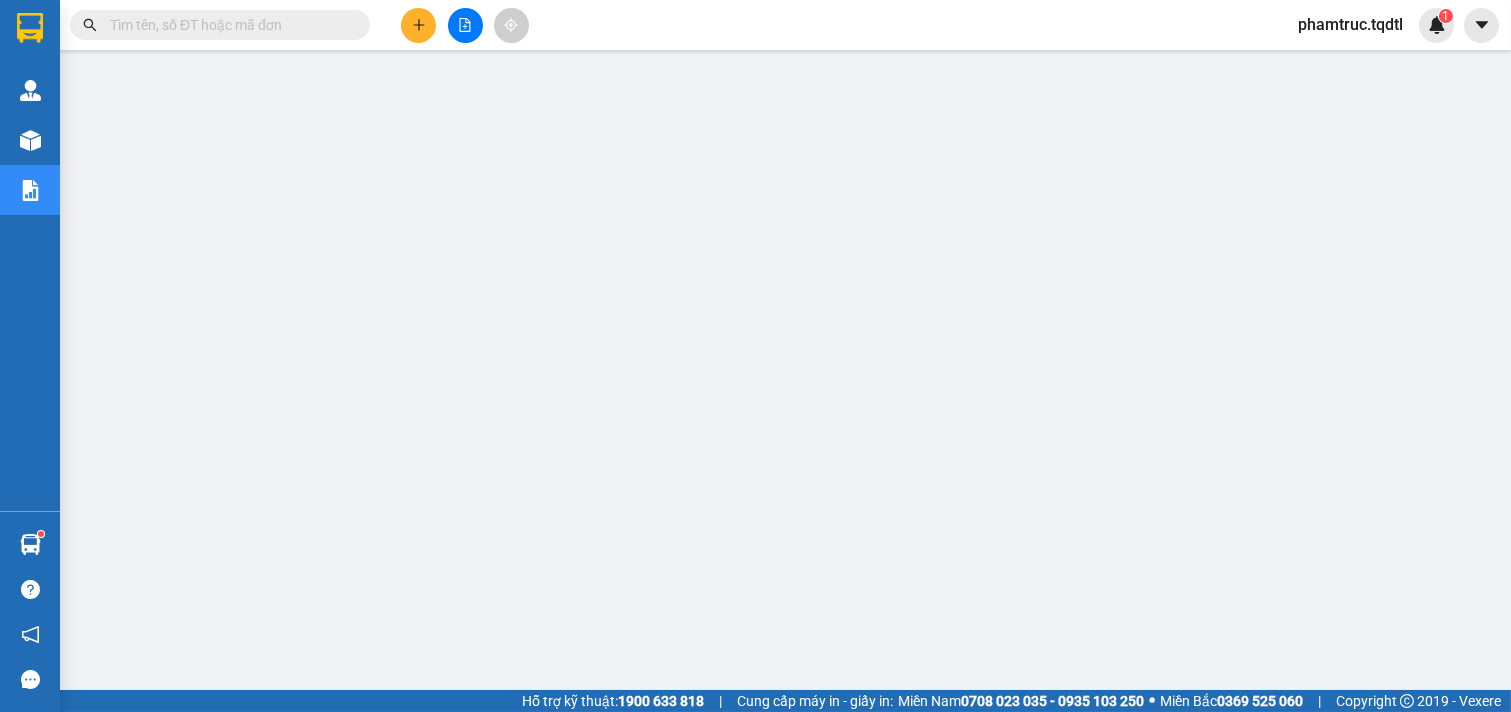 scroll, scrollTop: 0, scrollLeft: 0, axis: both 